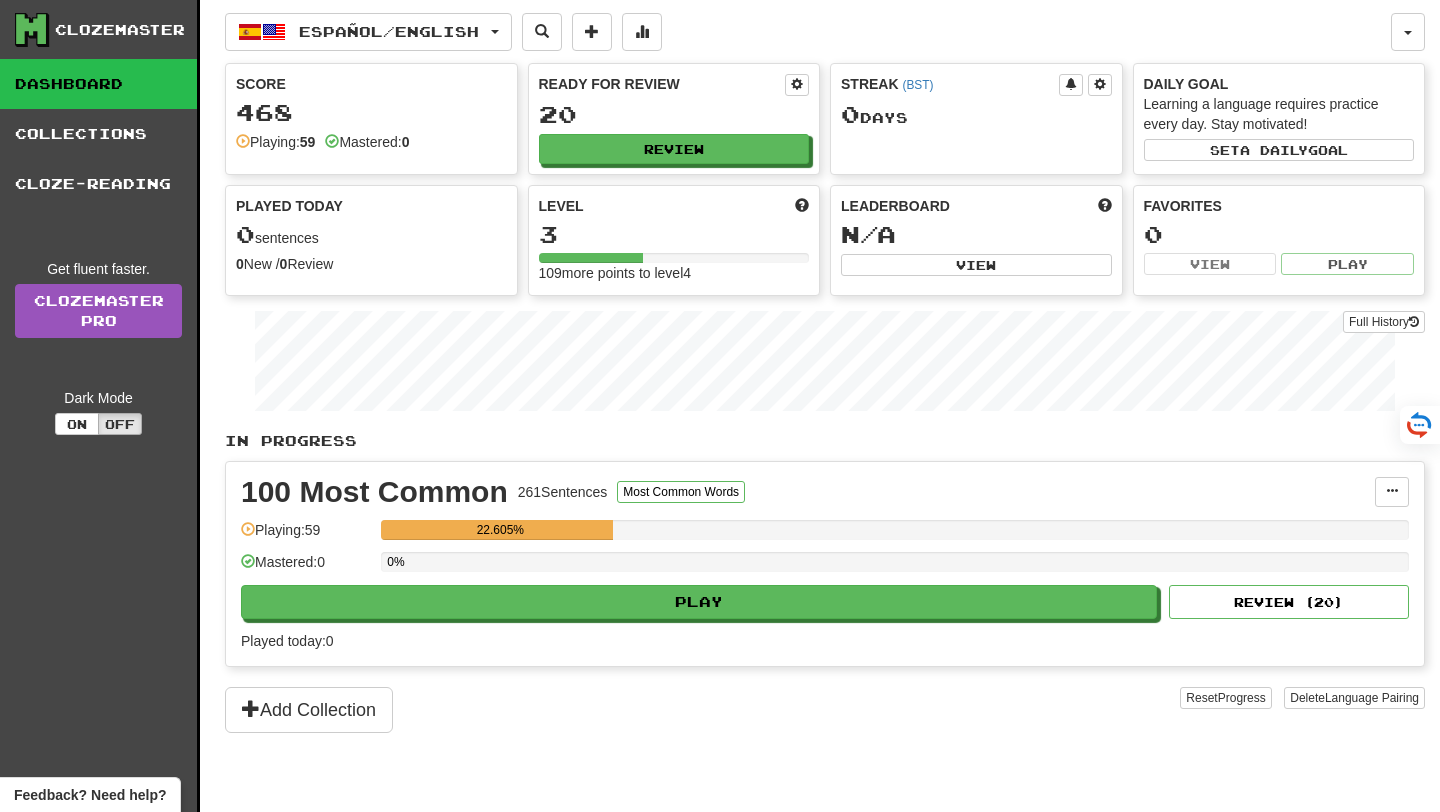 scroll, scrollTop: 0, scrollLeft: 0, axis: both 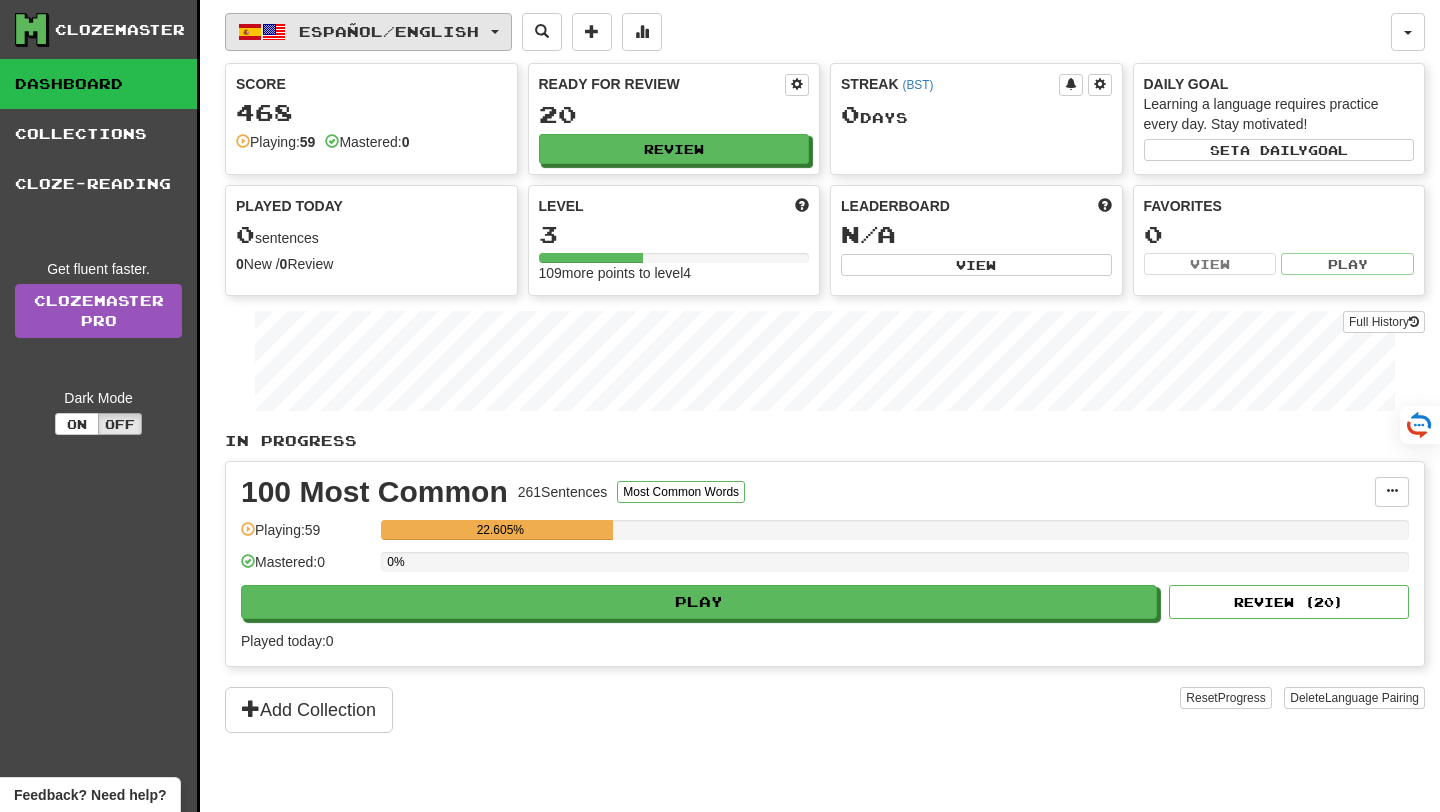 click on "Español  /  English" at bounding box center (389, 31) 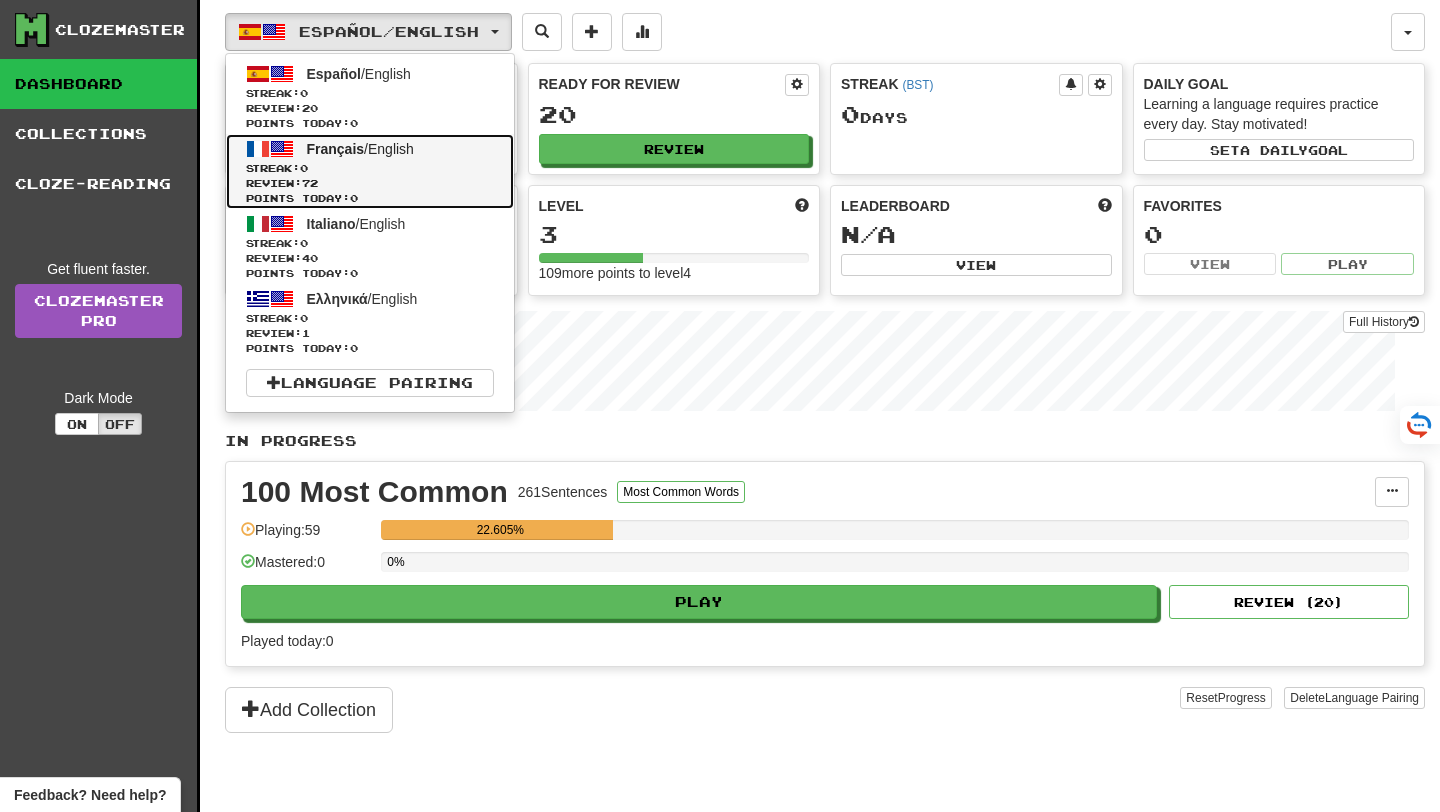 click on "Review:  72" at bounding box center (370, 183) 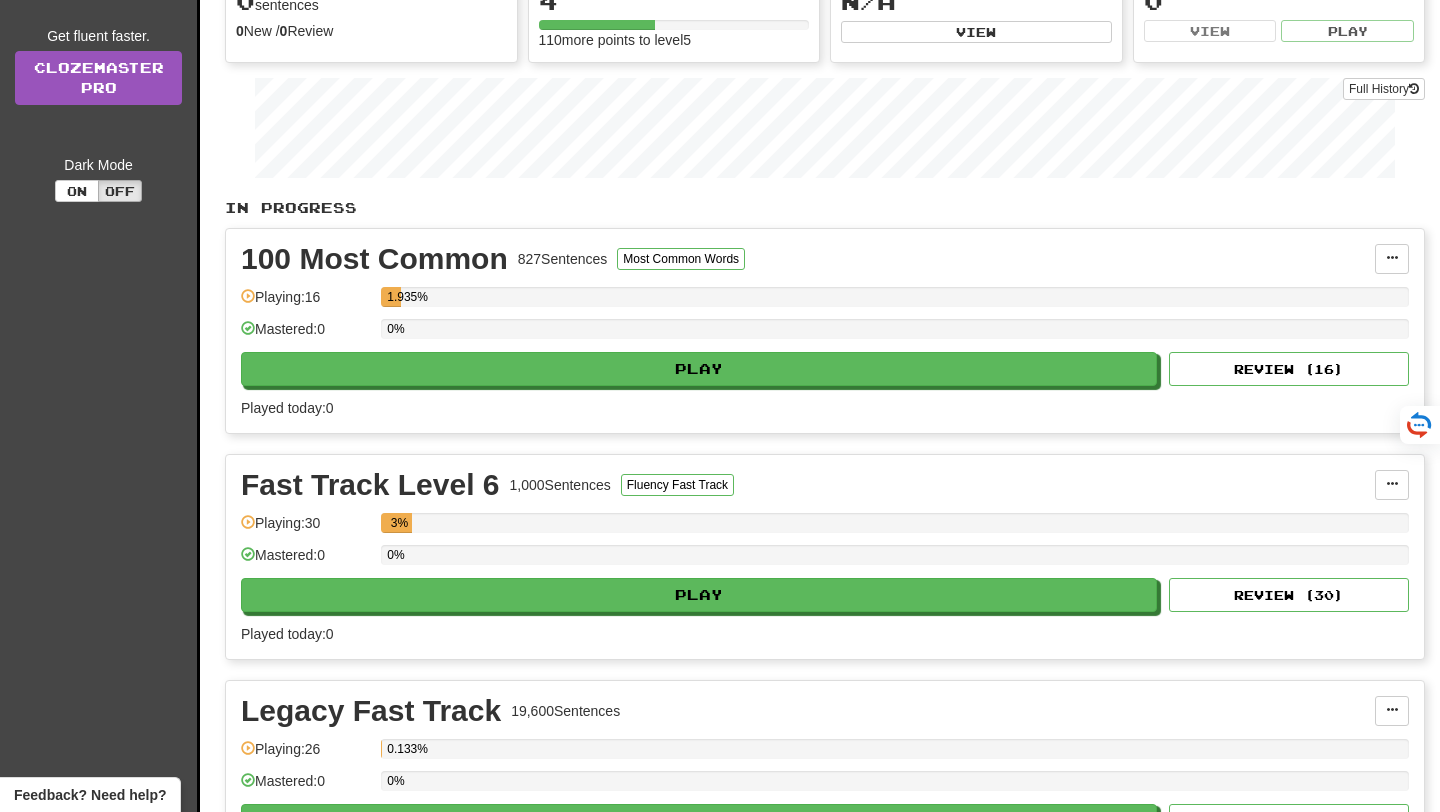 scroll, scrollTop: 199, scrollLeft: 0, axis: vertical 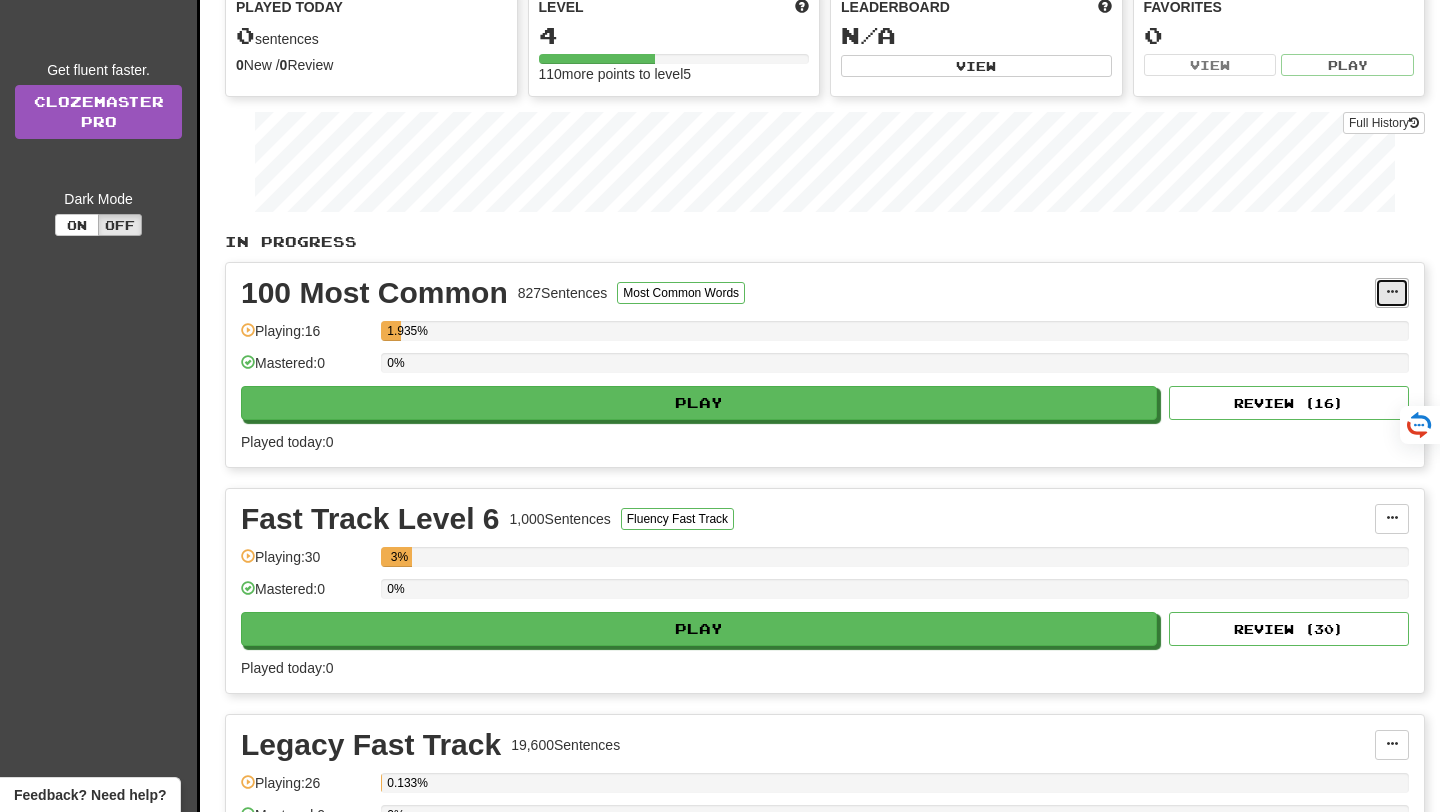 click at bounding box center [1392, 292] 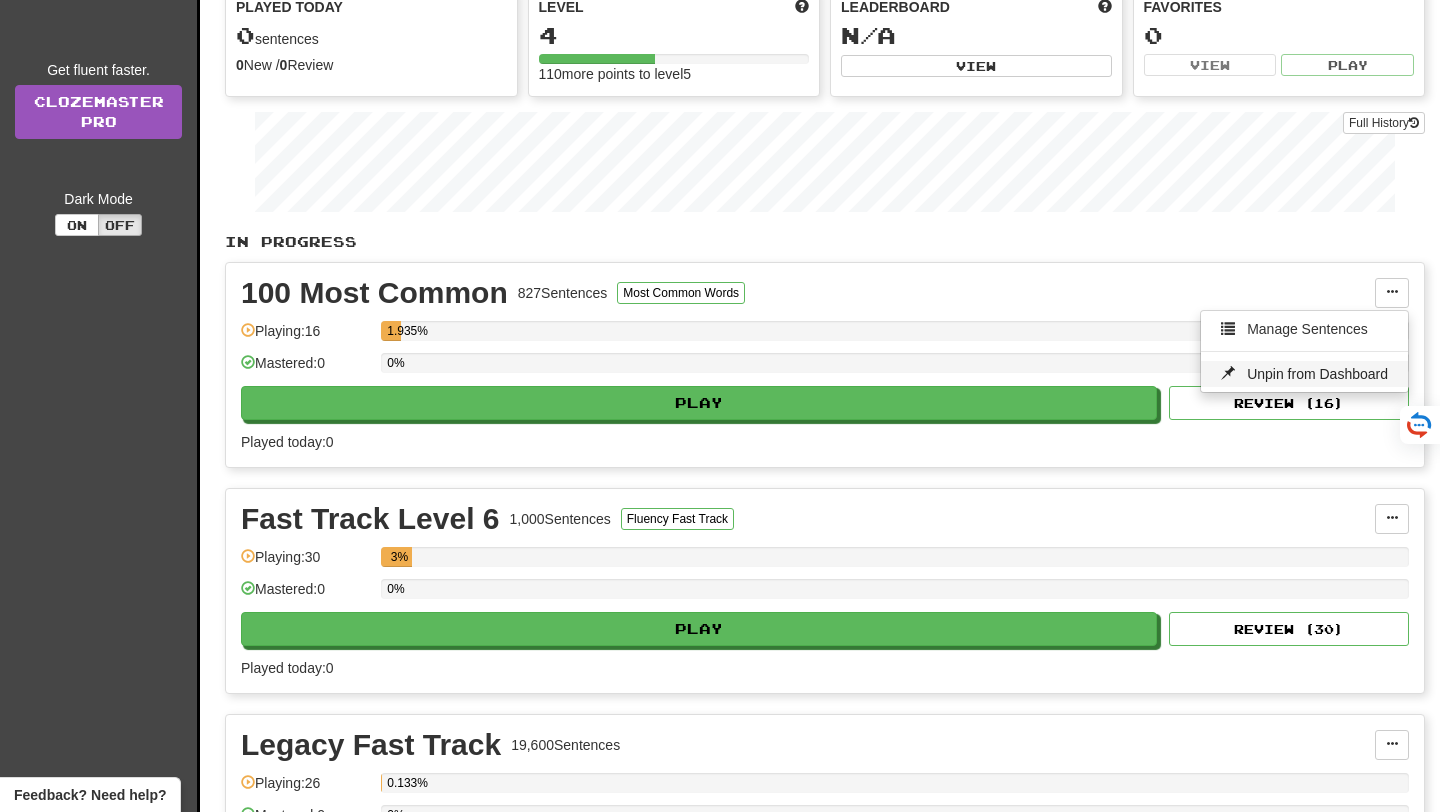 click on "Unpin from Dashboard" at bounding box center (1317, 374) 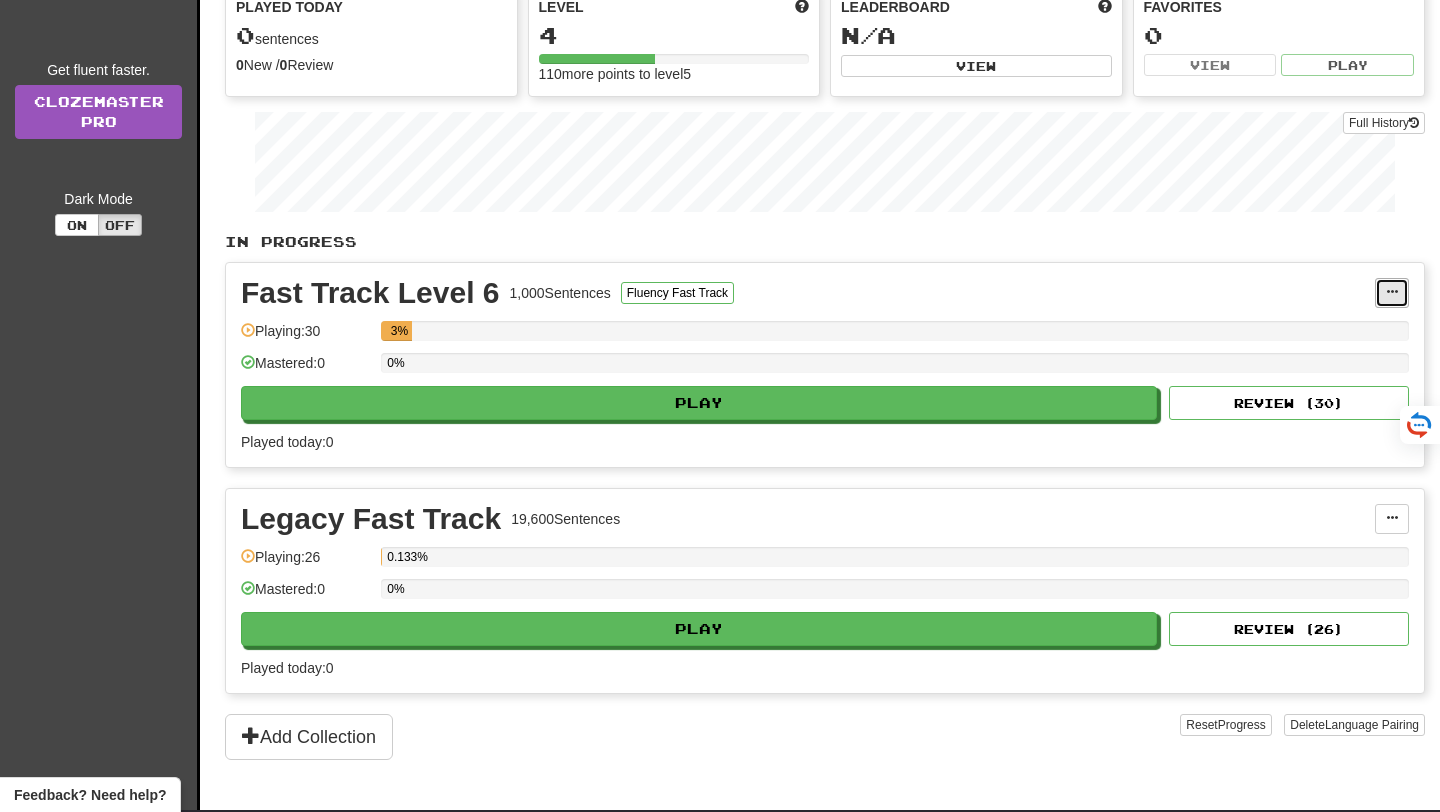 click at bounding box center [1392, 293] 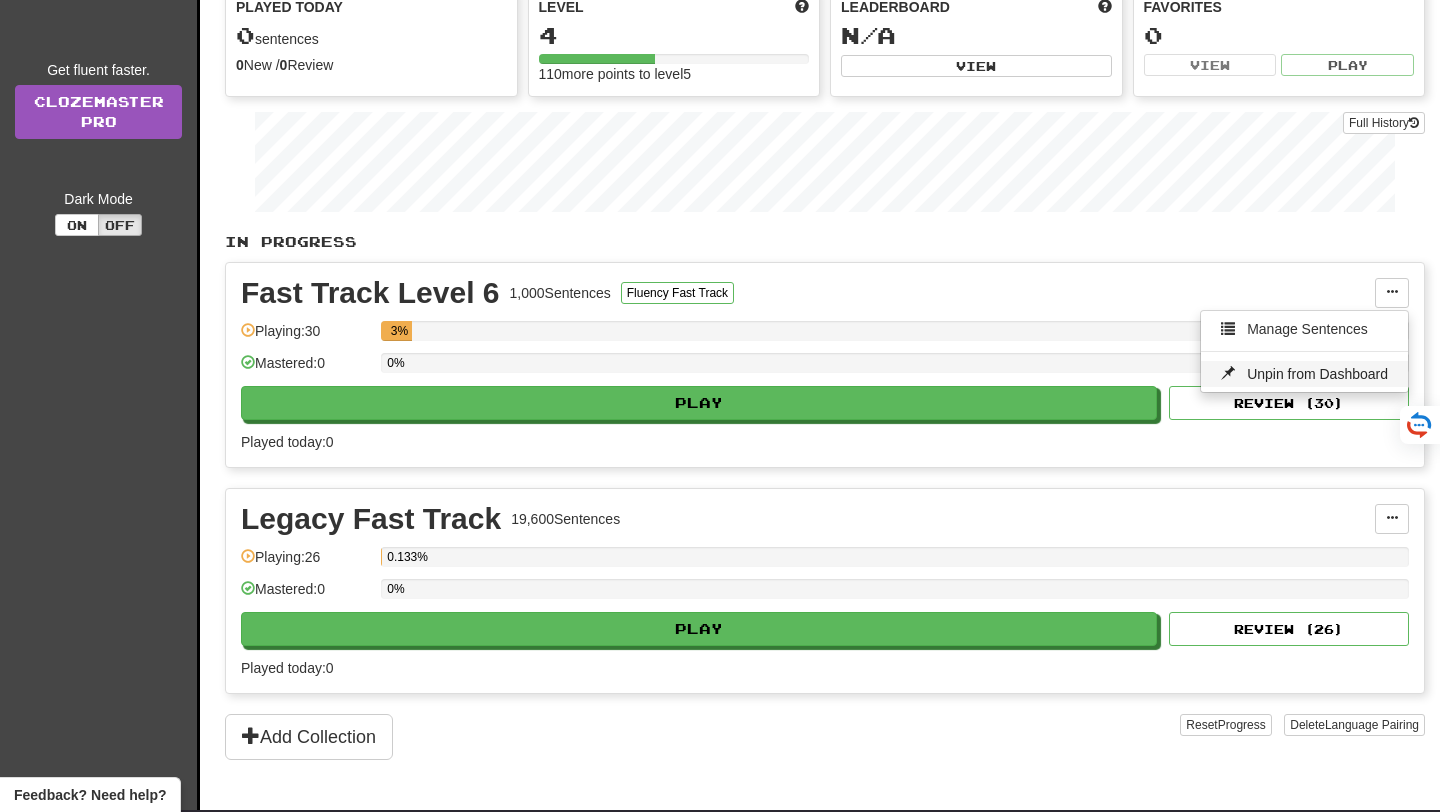 click on "Unpin from Dashboard" at bounding box center [1317, 374] 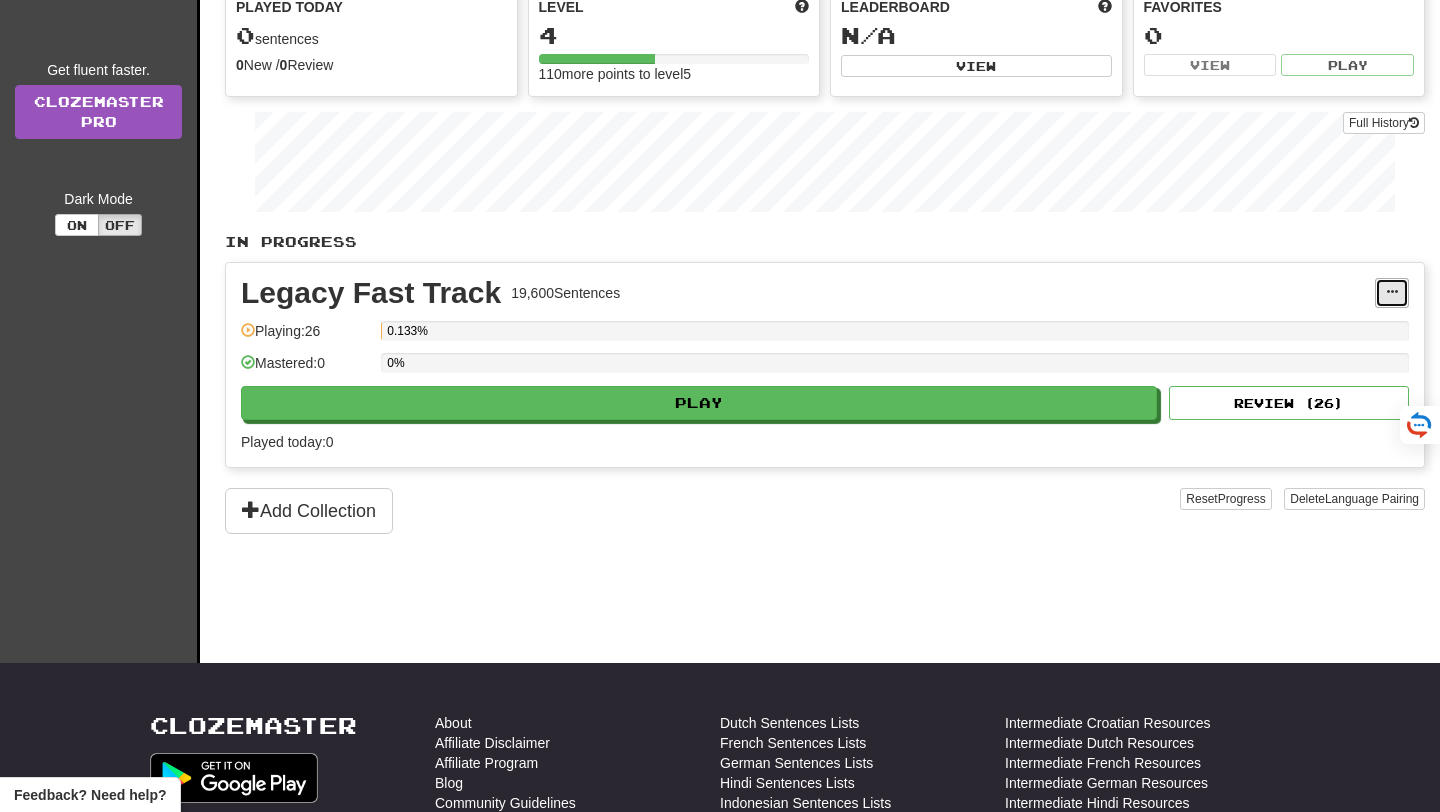 click at bounding box center [1392, 292] 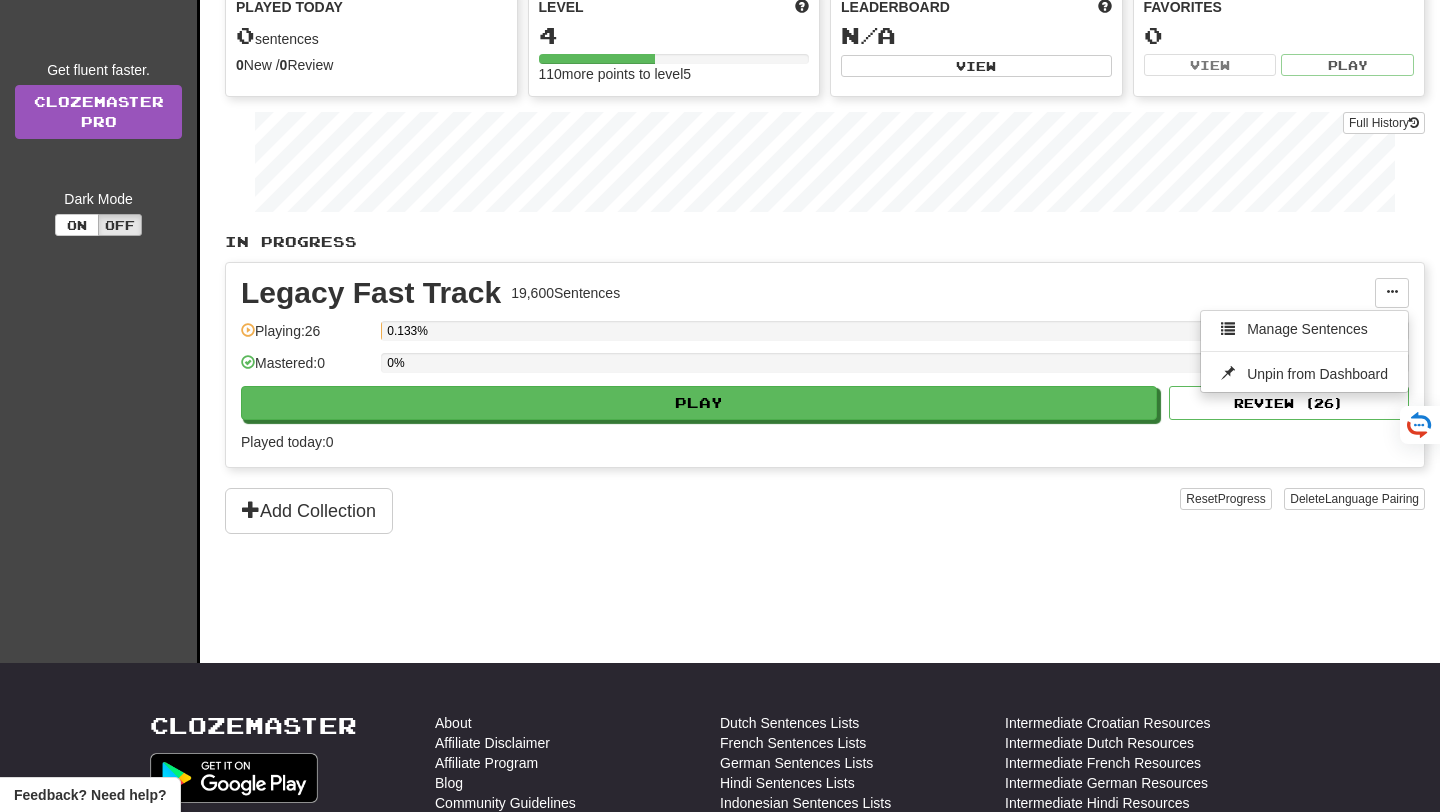 click on "Legacy Fast Track 19,600  Sentences" at bounding box center [808, 293] 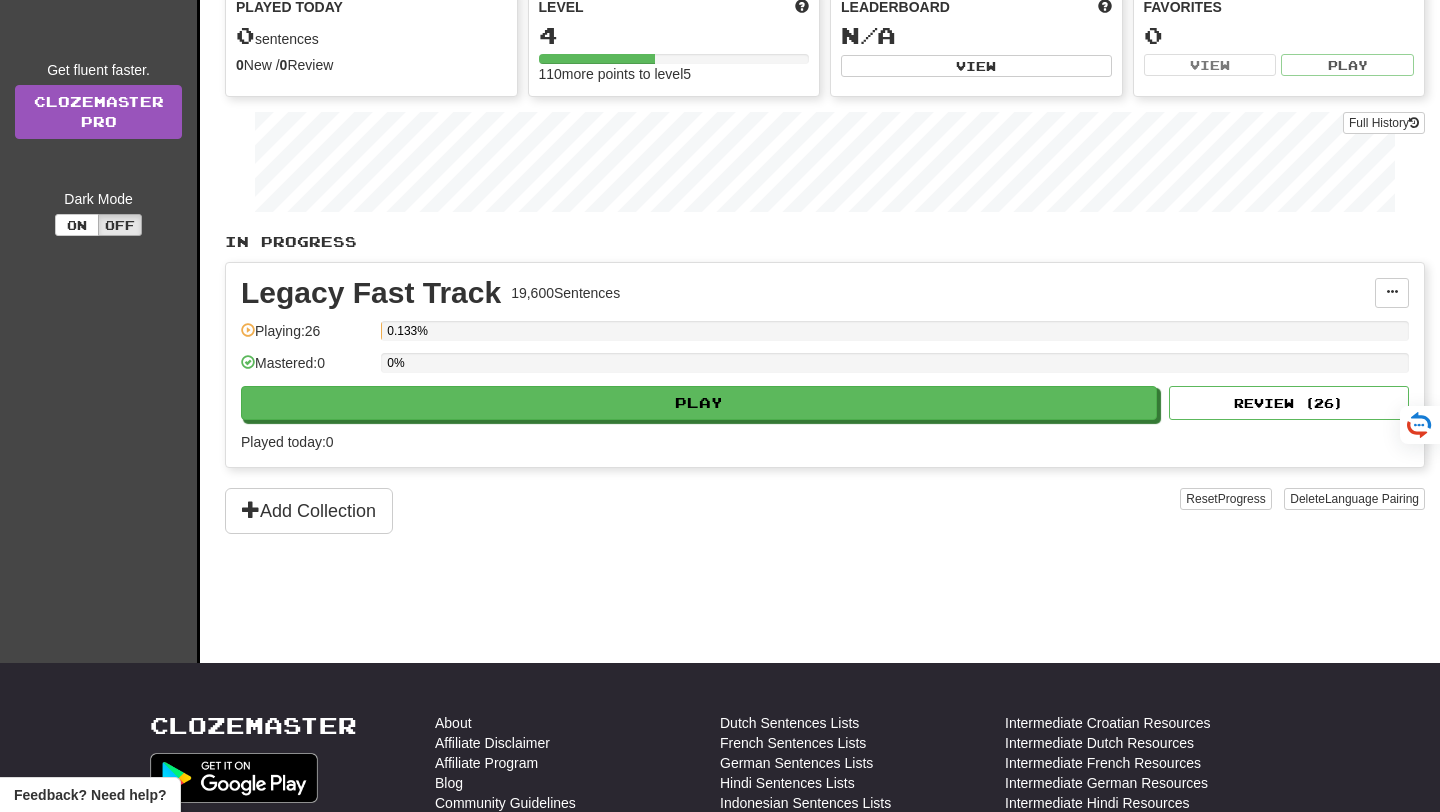 click on "Legacy Fast Track" at bounding box center (371, 293) 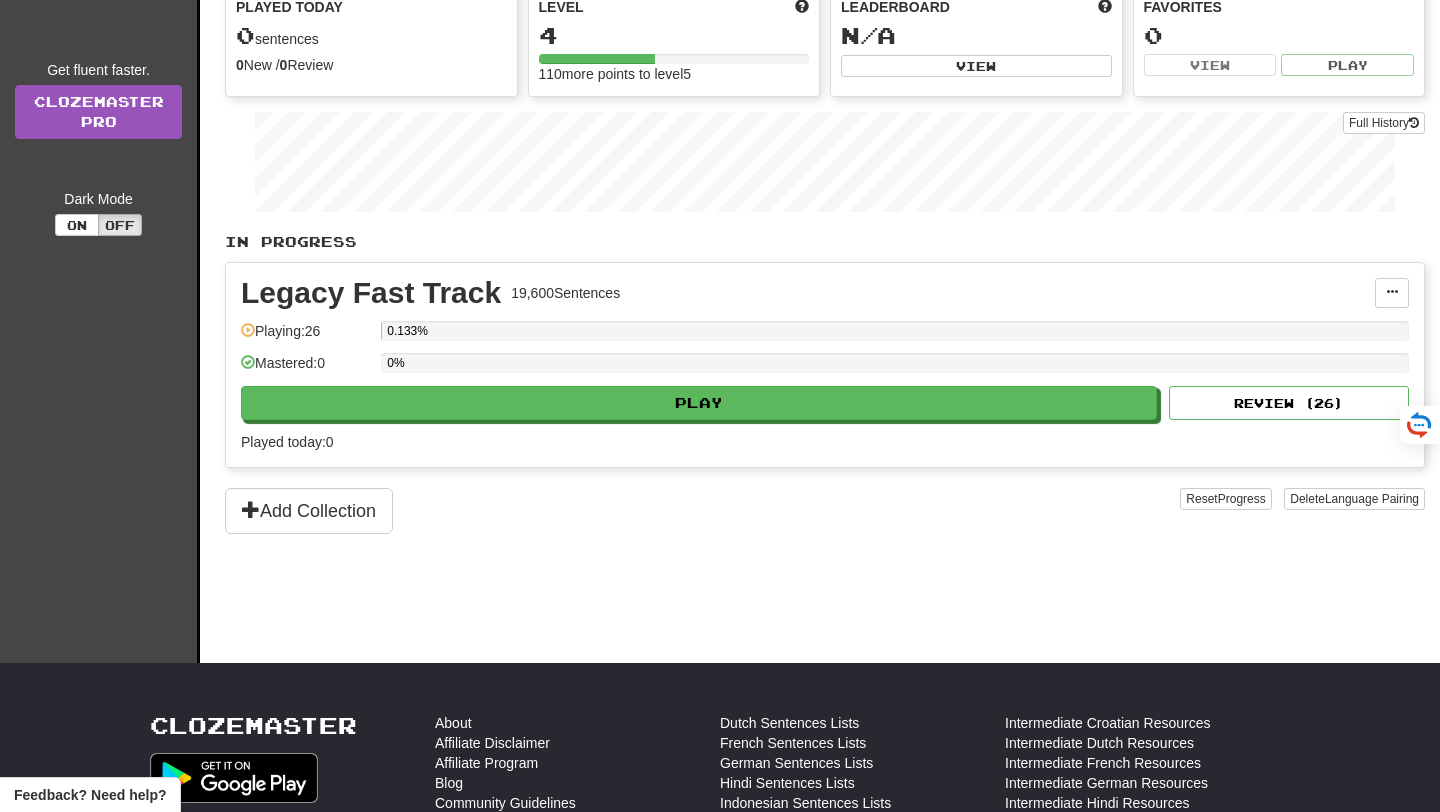 click on "Played today:  0" at bounding box center (287, 442) 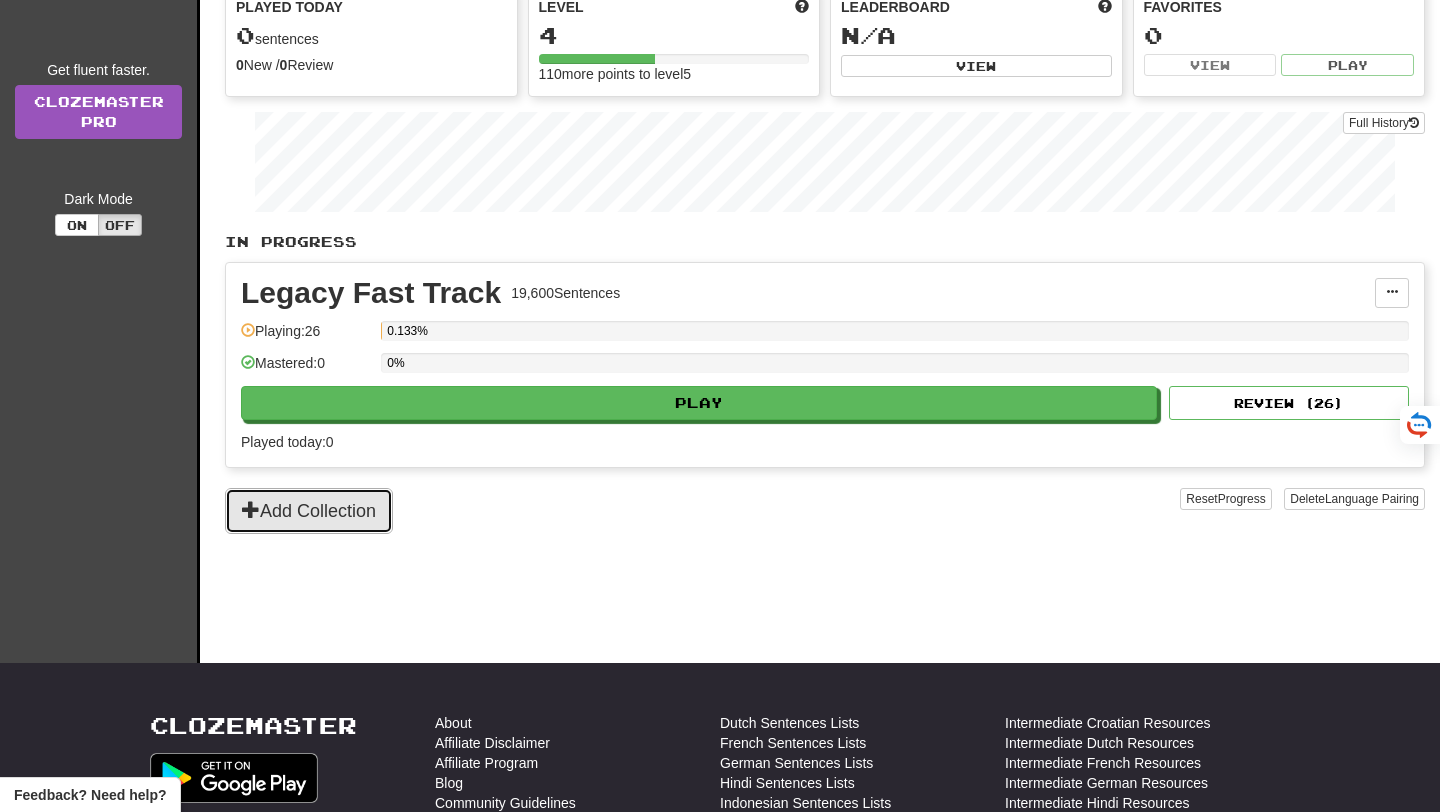 click on "Add Collection" at bounding box center [309, 511] 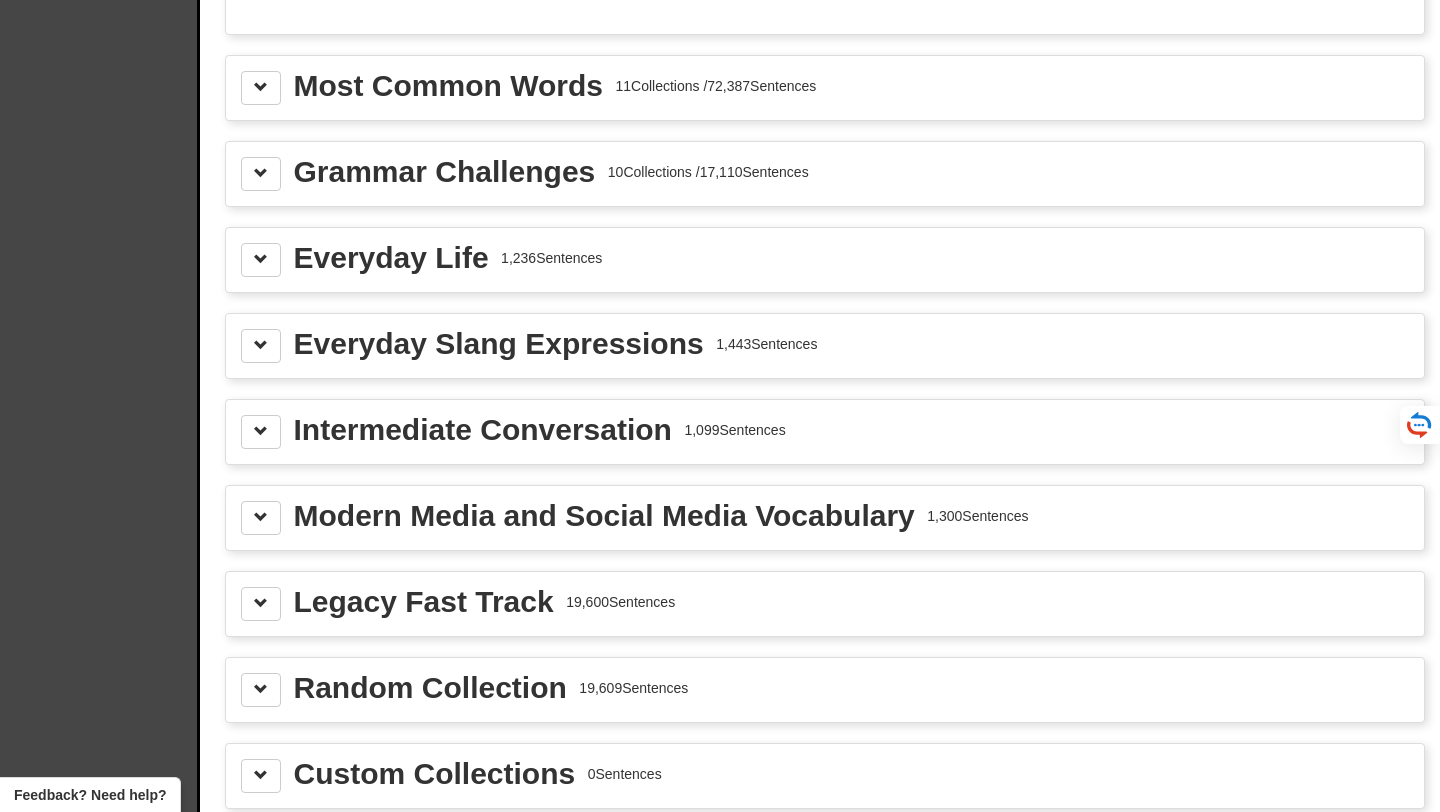 scroll, scrollTop: 2212, scrollLeft: 0, axis: vertical 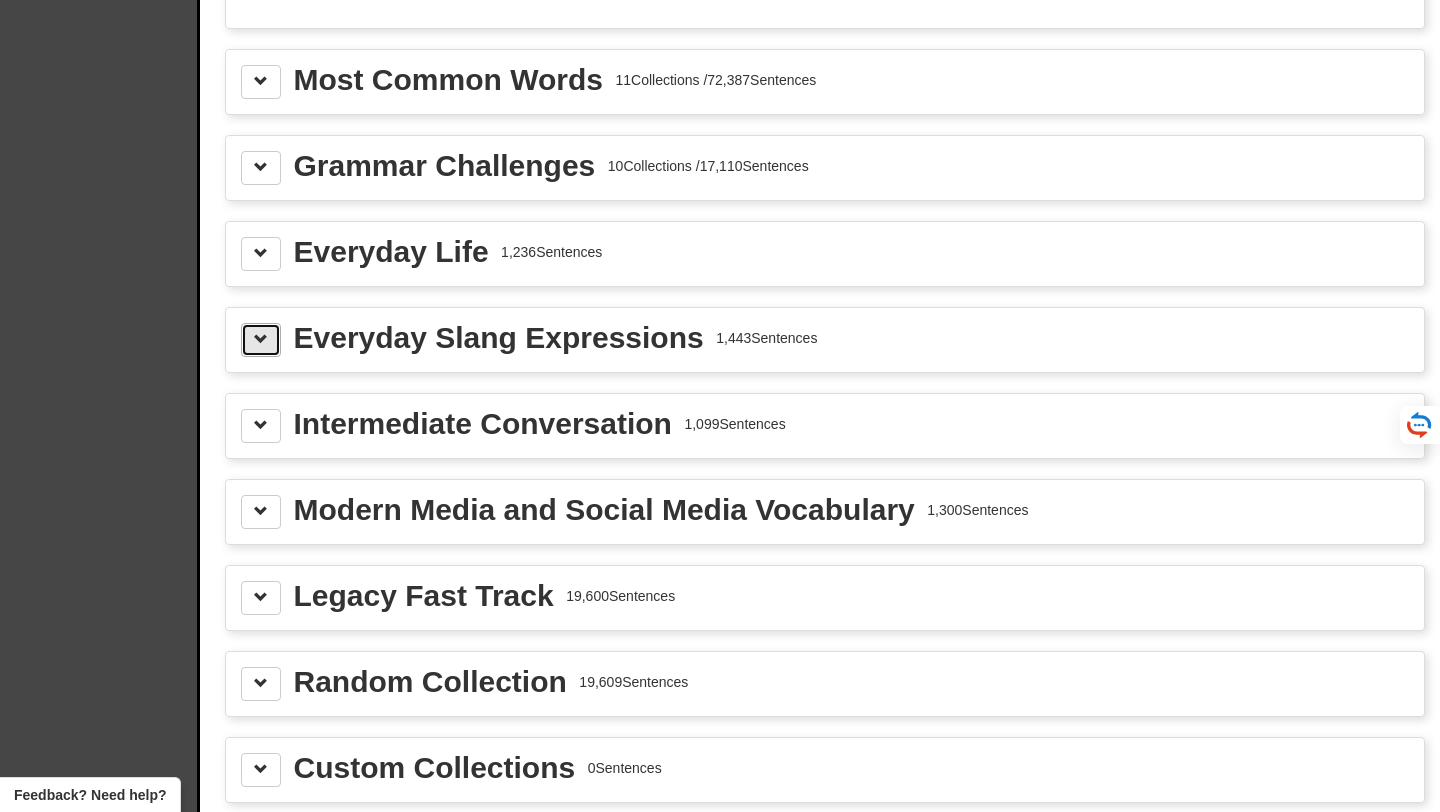 click at bounding box center (261, 339) 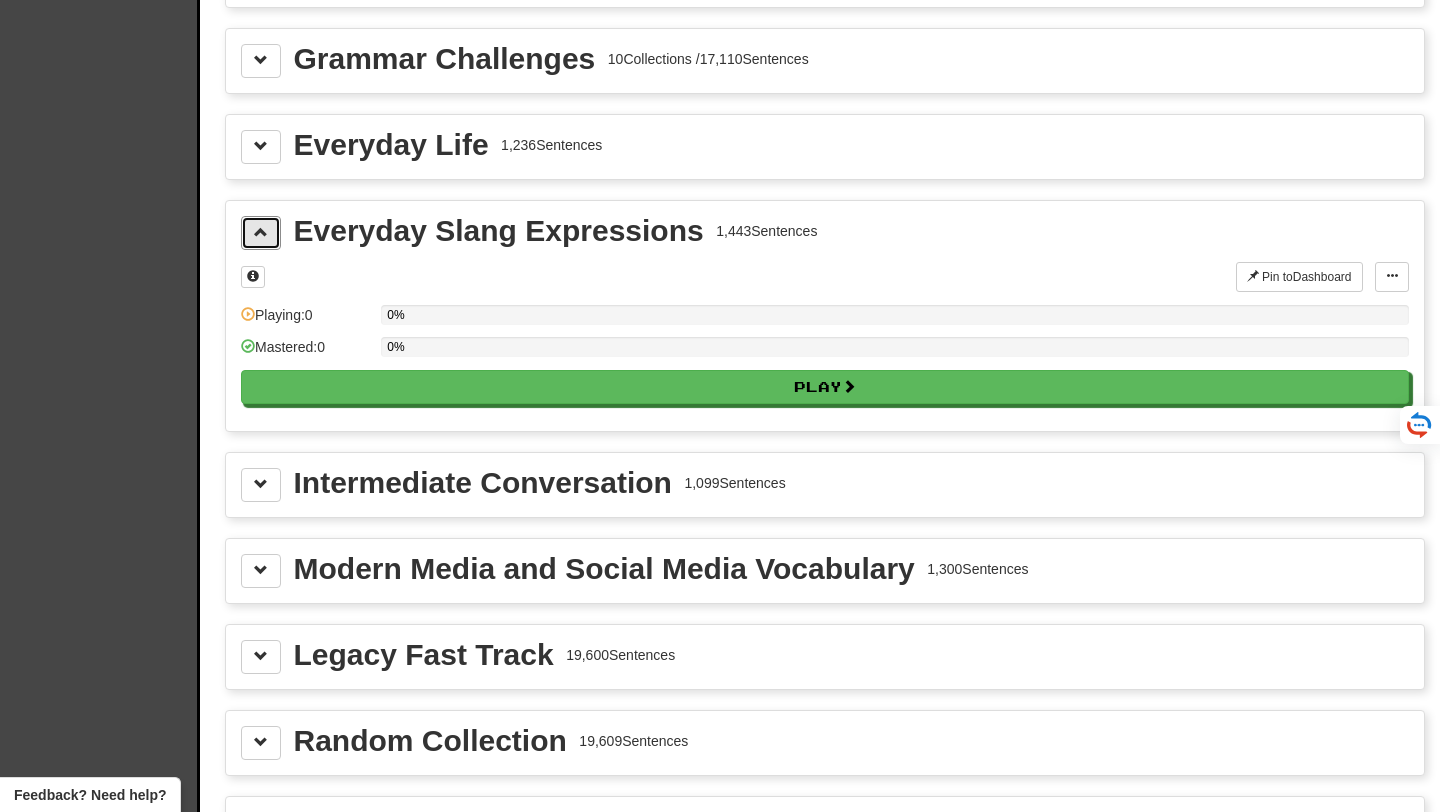 scroll, scrollTop: 2324, scrollLeft: 0, axis: vertical 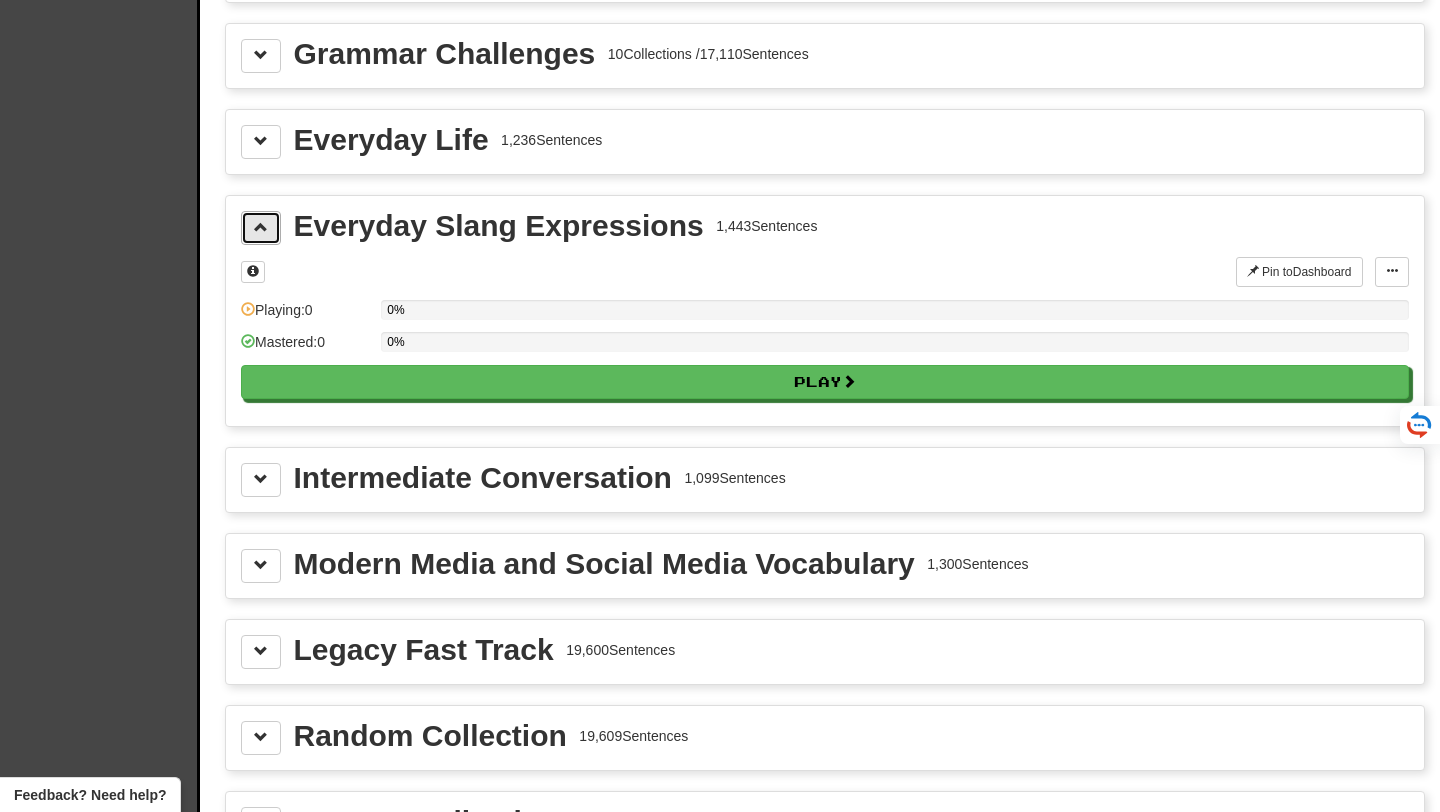 click at bounding box center (261, 228) 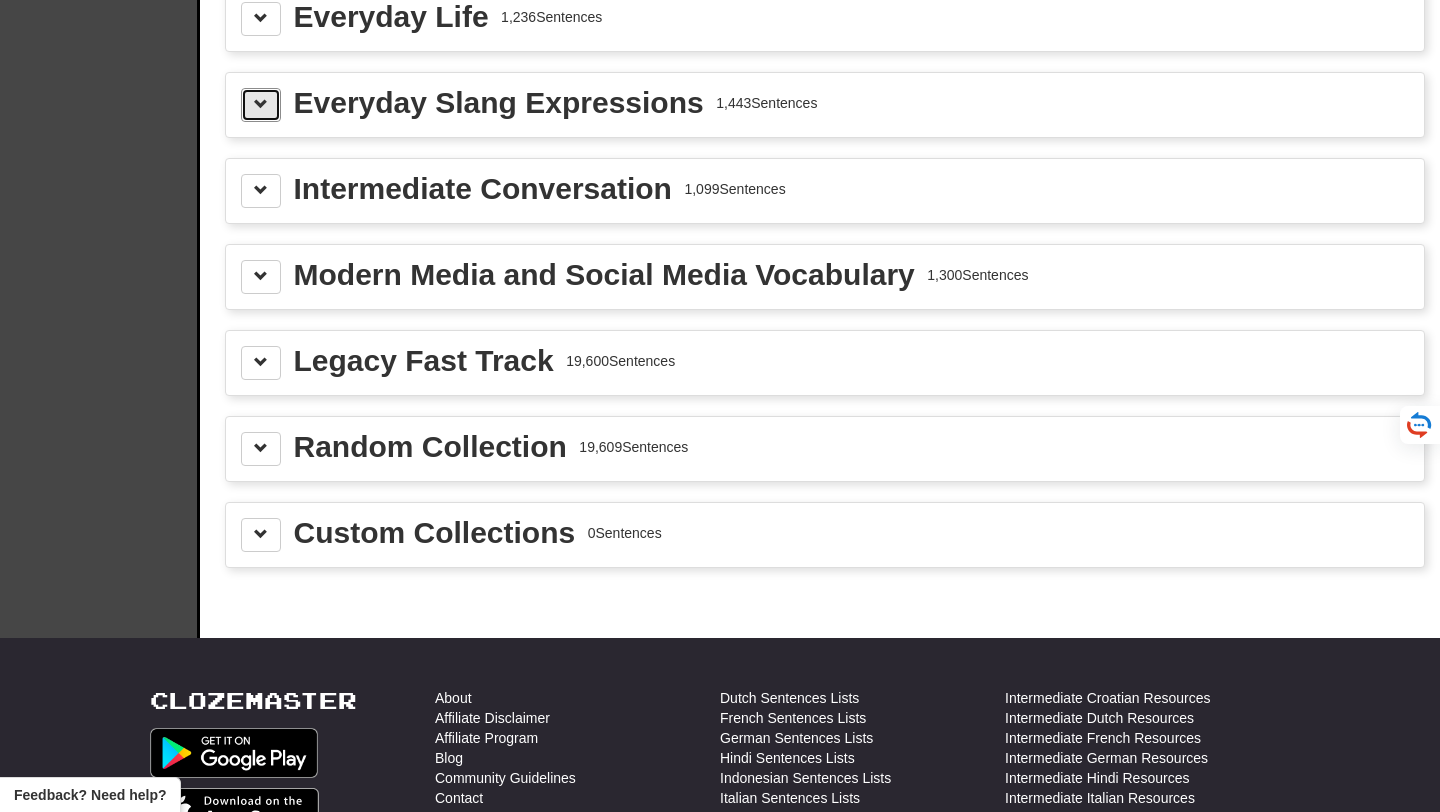scroll, scrollTop: 2466, scrollLeft: 0, axis: vertical 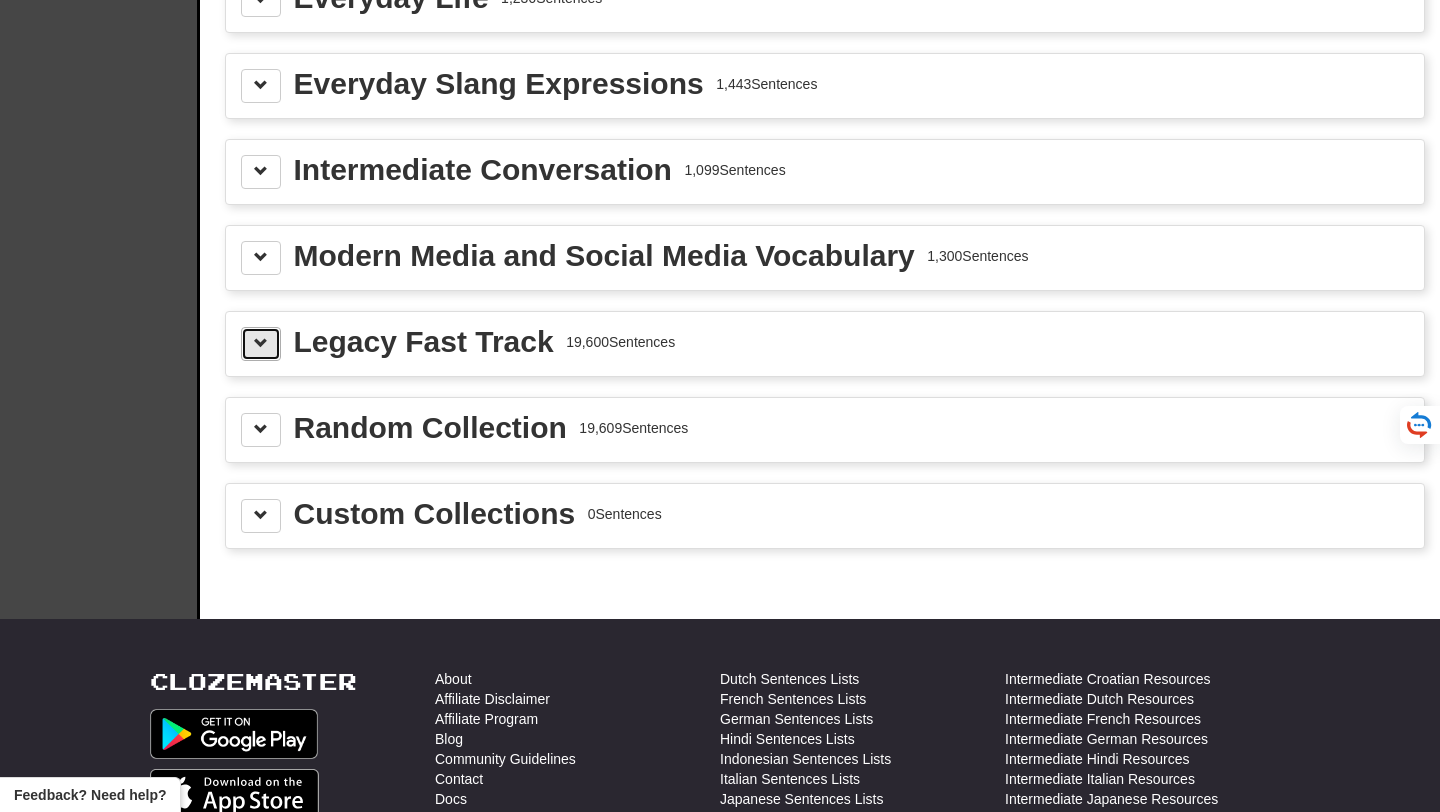 click at bounding box center [261, 343] 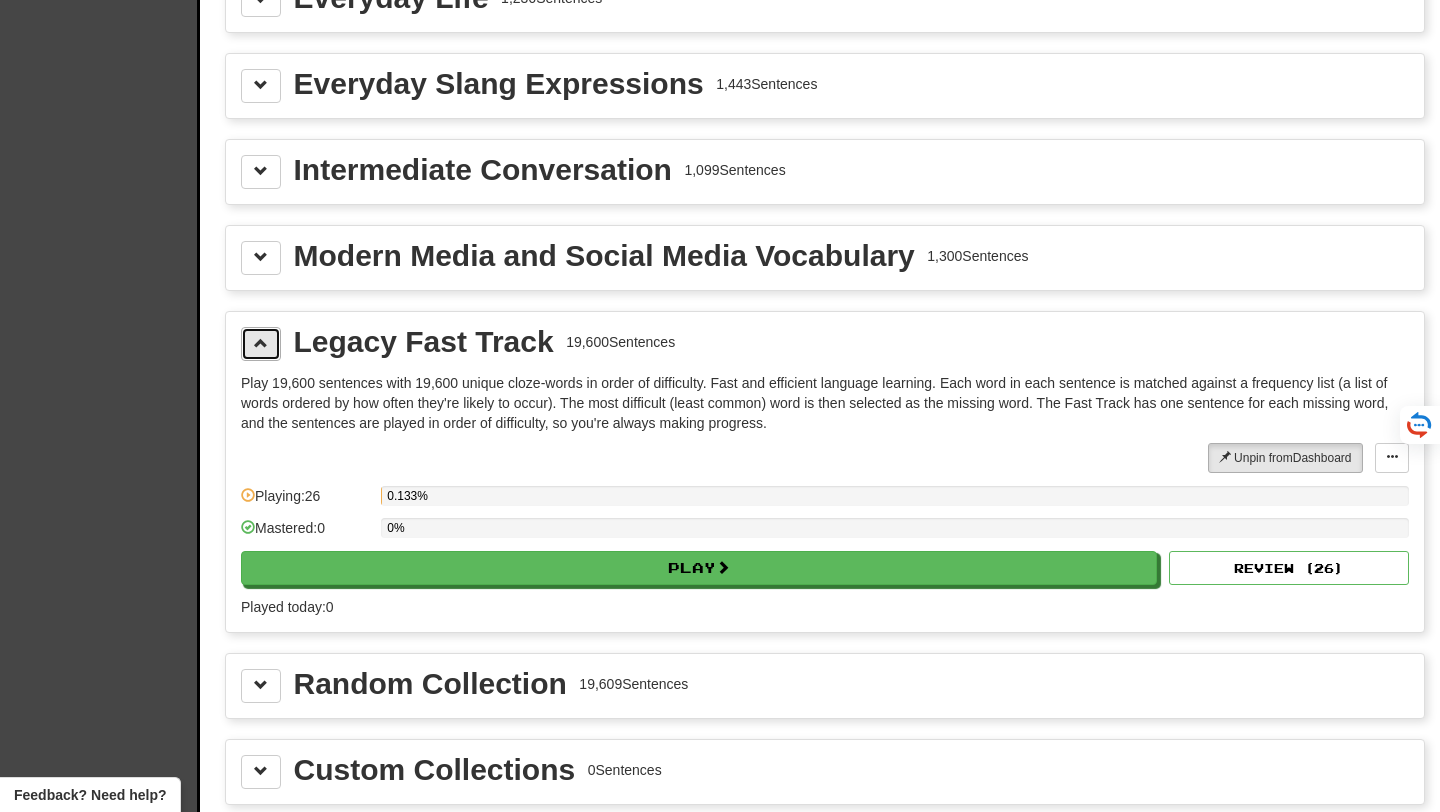 click at bounding box center (261, 343) 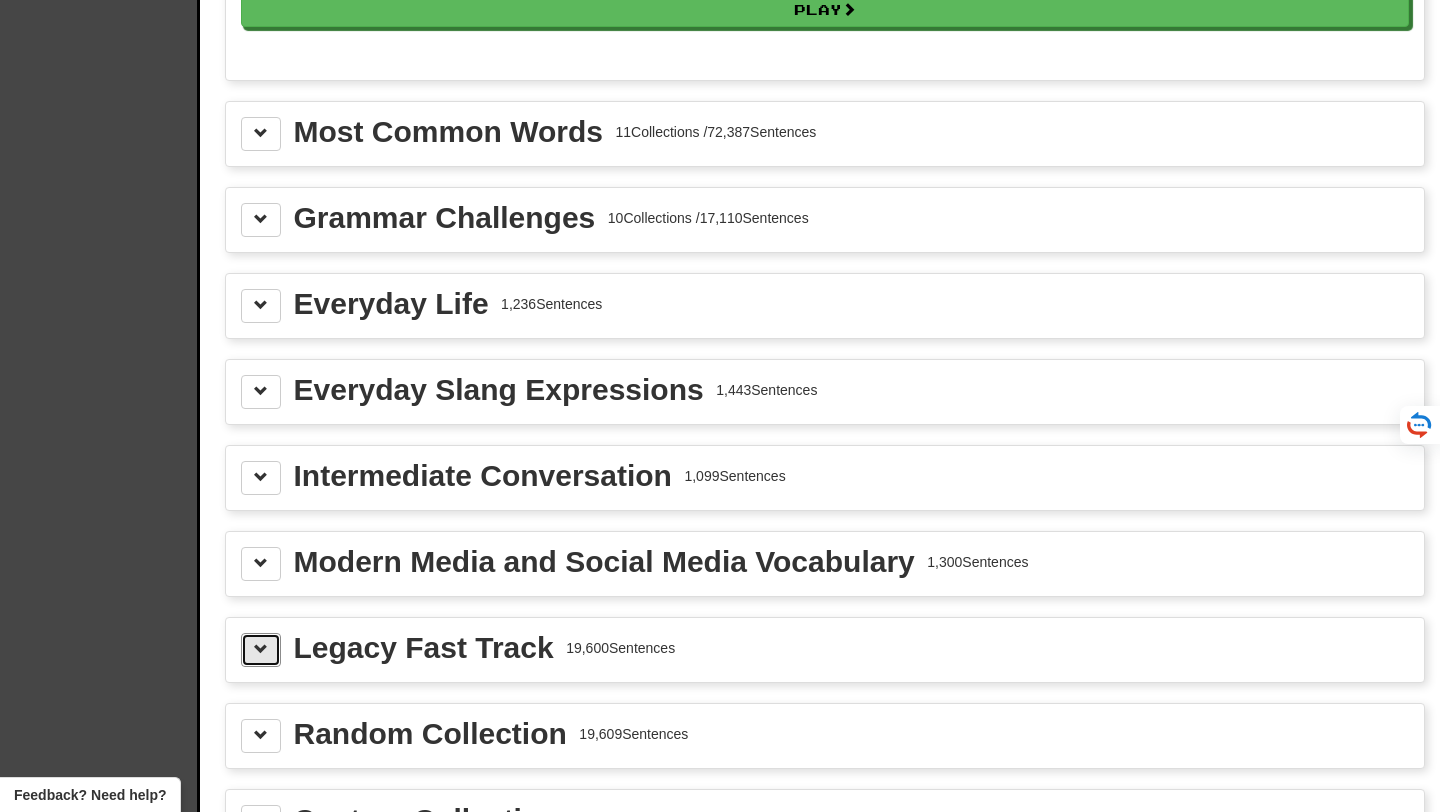 scroll, scrollTop: 2159, scrollLeft: 0, axis: vertical 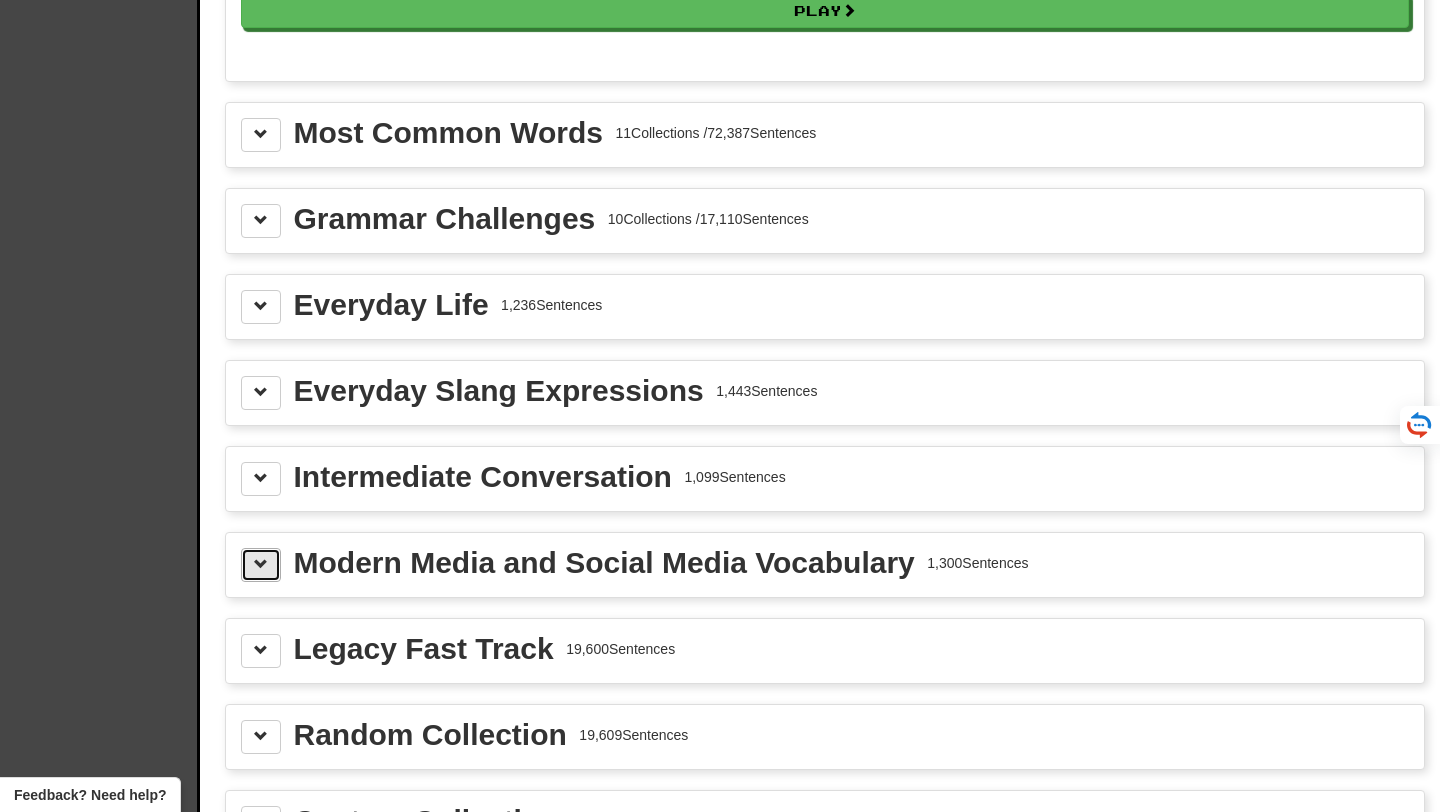 click at bounding box center [261, 564] 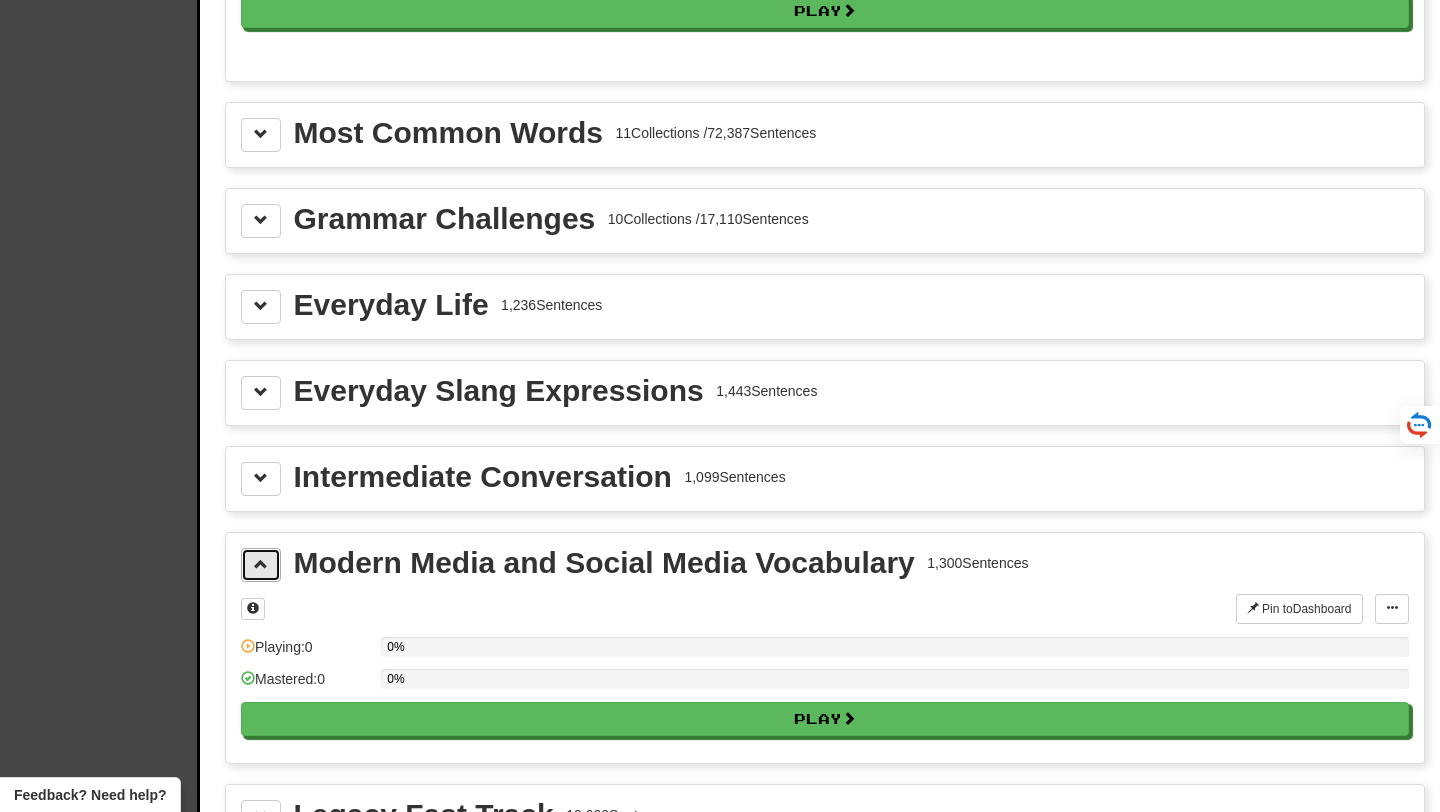 click at bounding box center (261, 564) 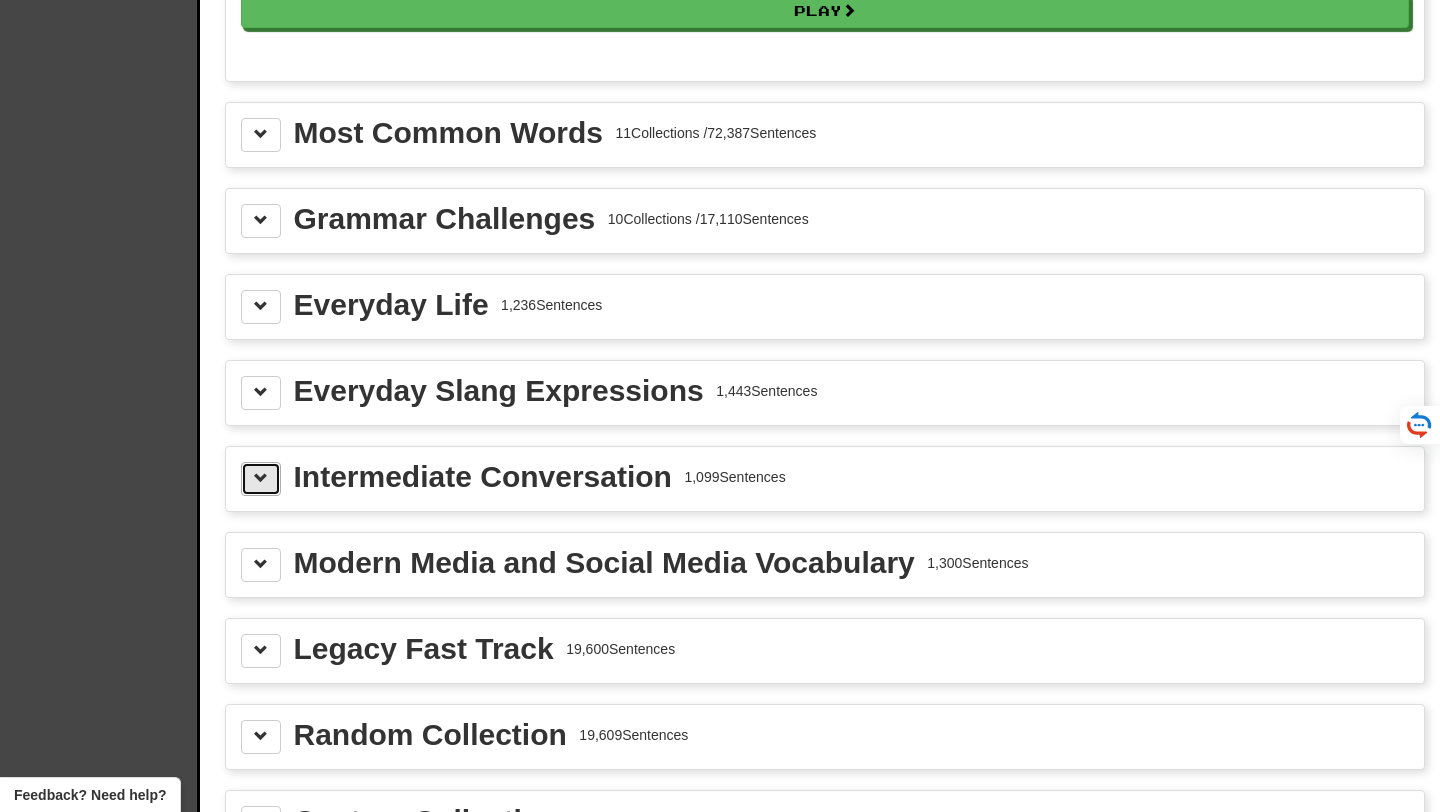 click at bounding box center (261, 479) 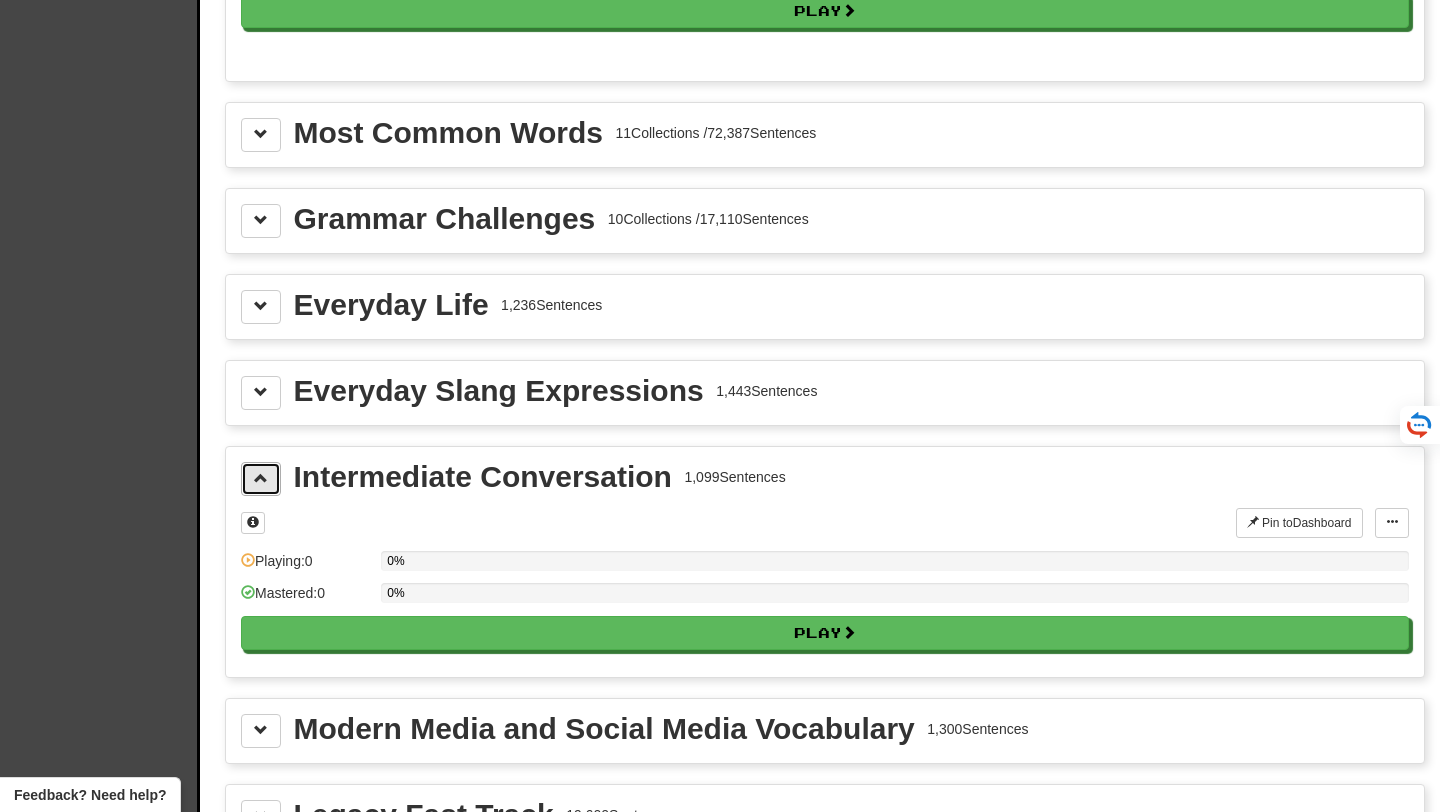 click at bounding box center (261, 479) 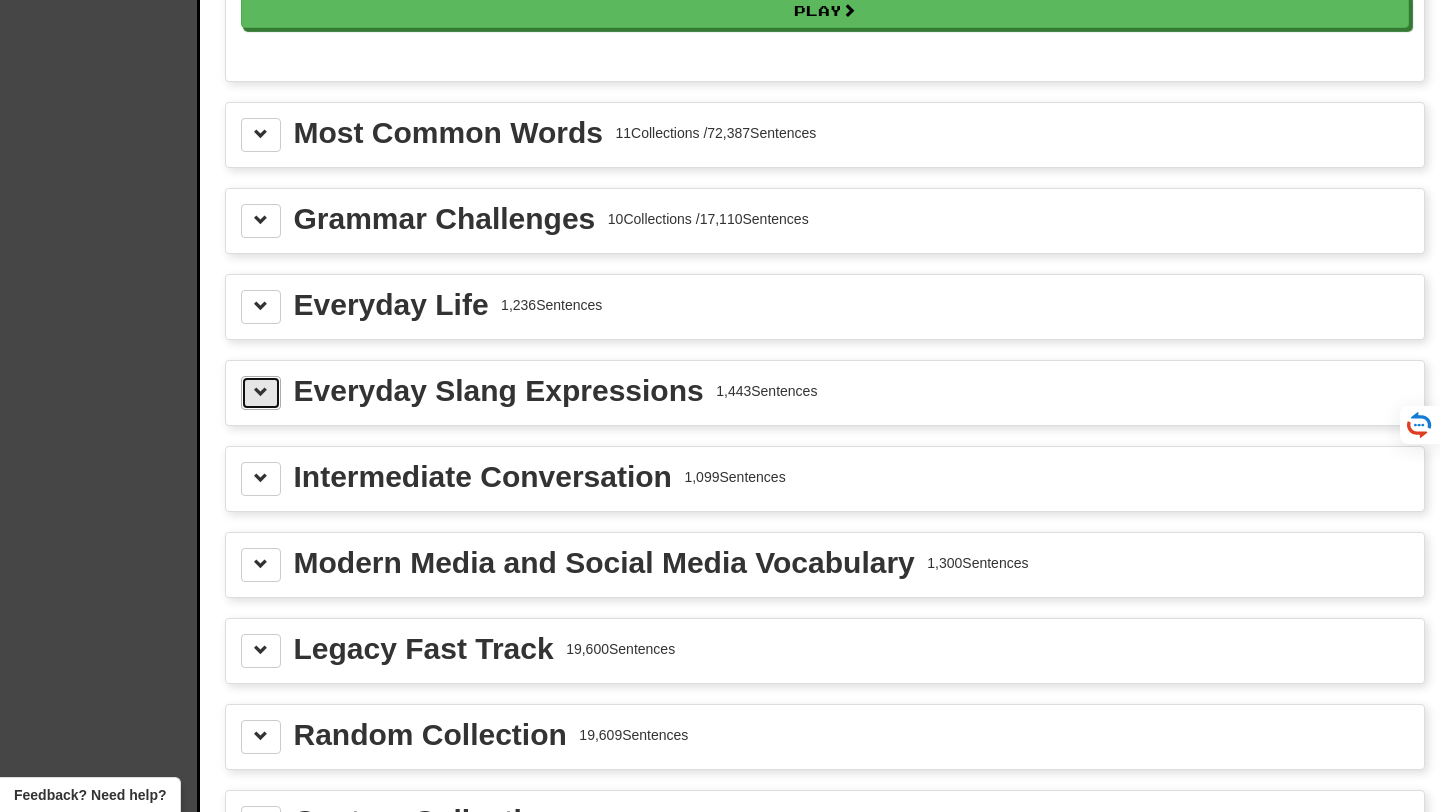click at bounding box center [261, 392] 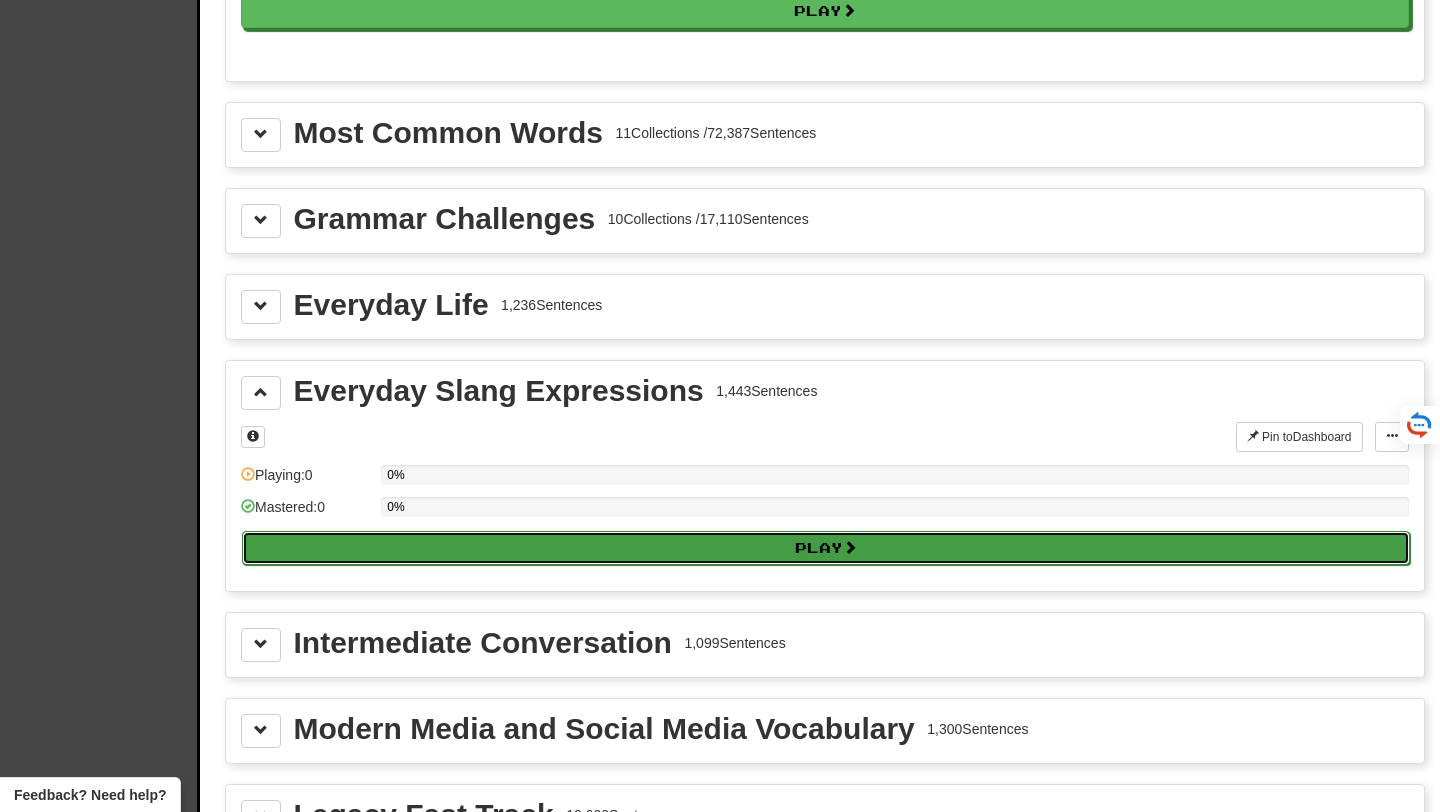 click on "Play" at bounding box center [826, 548] 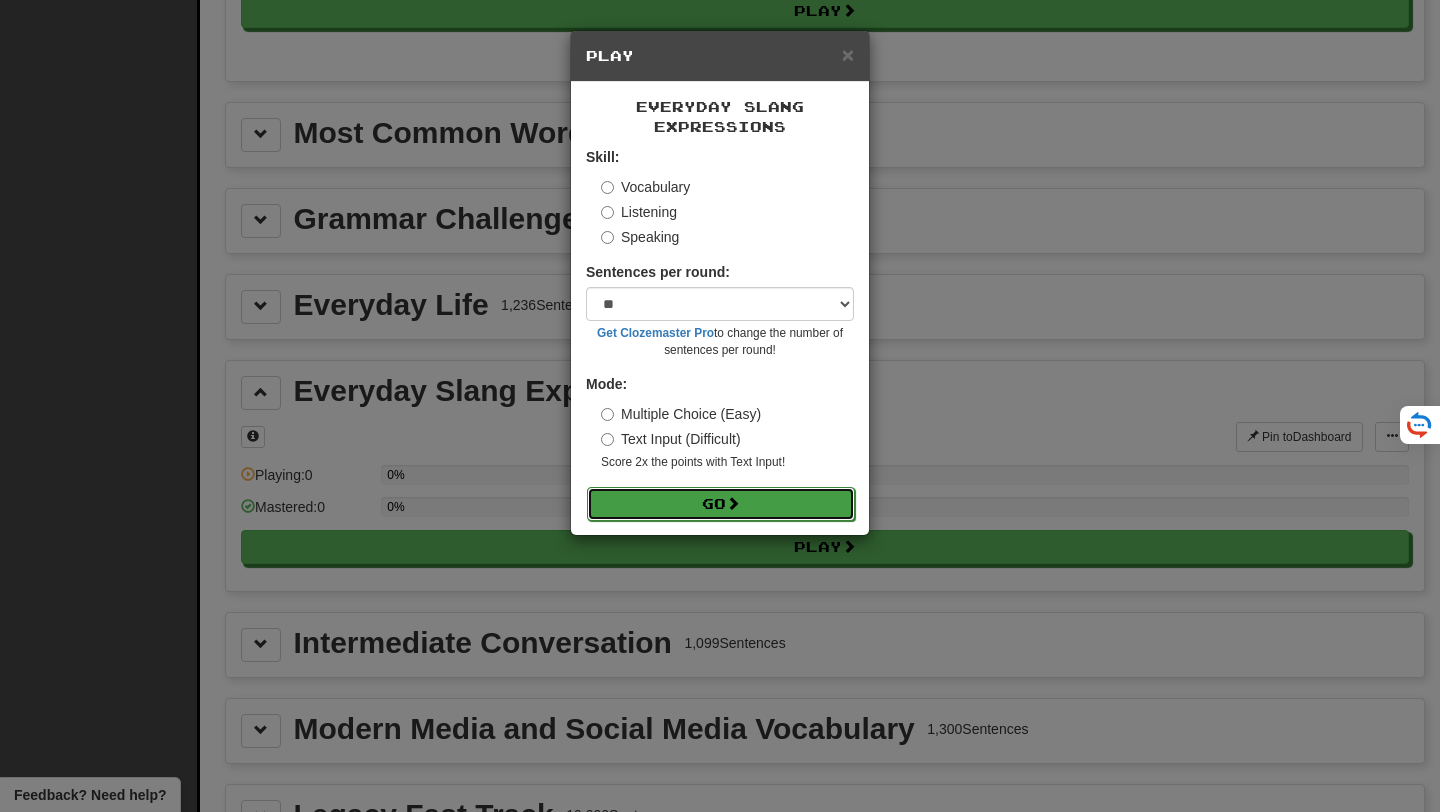 click on "Go" at bounding box center [721, 504] 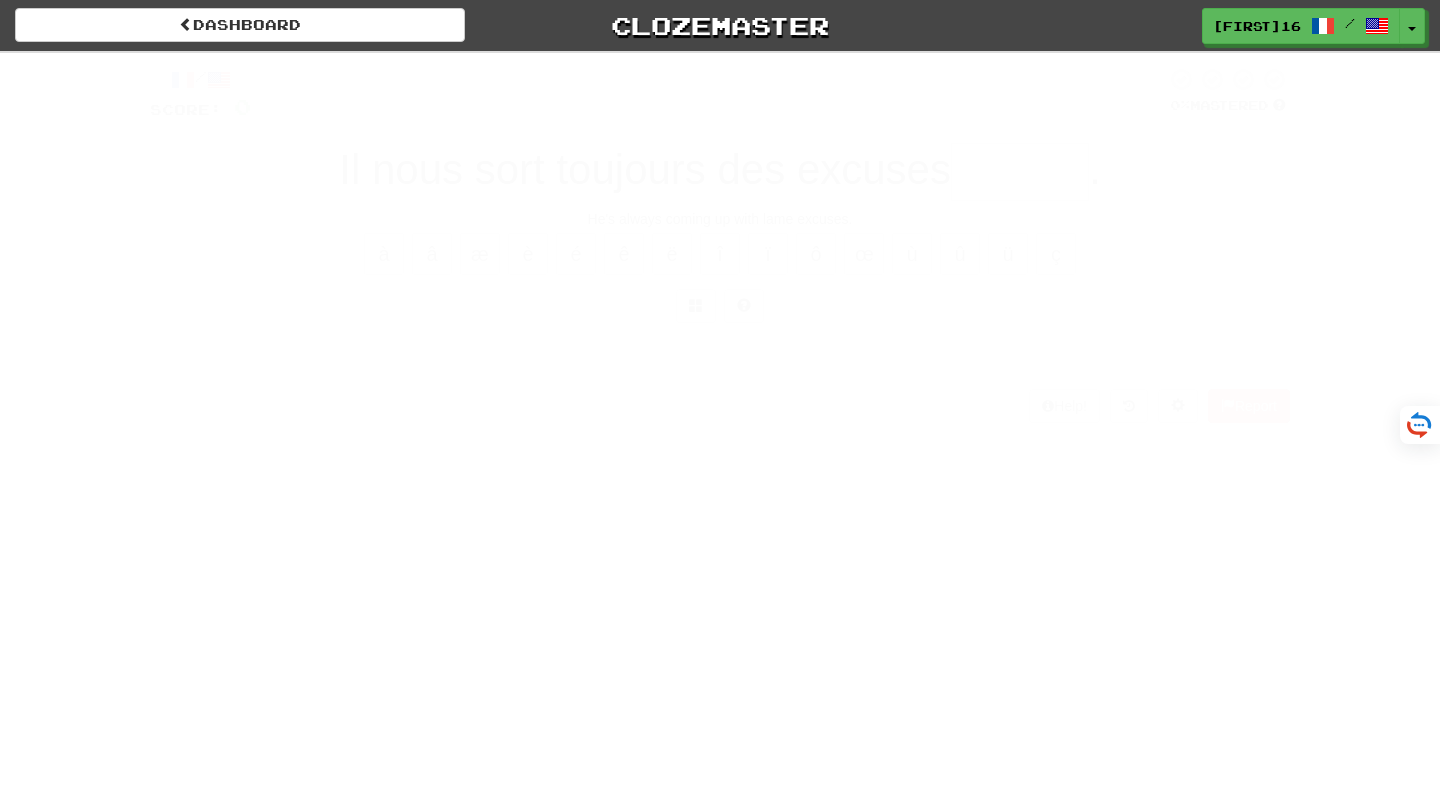 scroll, scrollTop: 0, scrollLeft: 0, axis: both 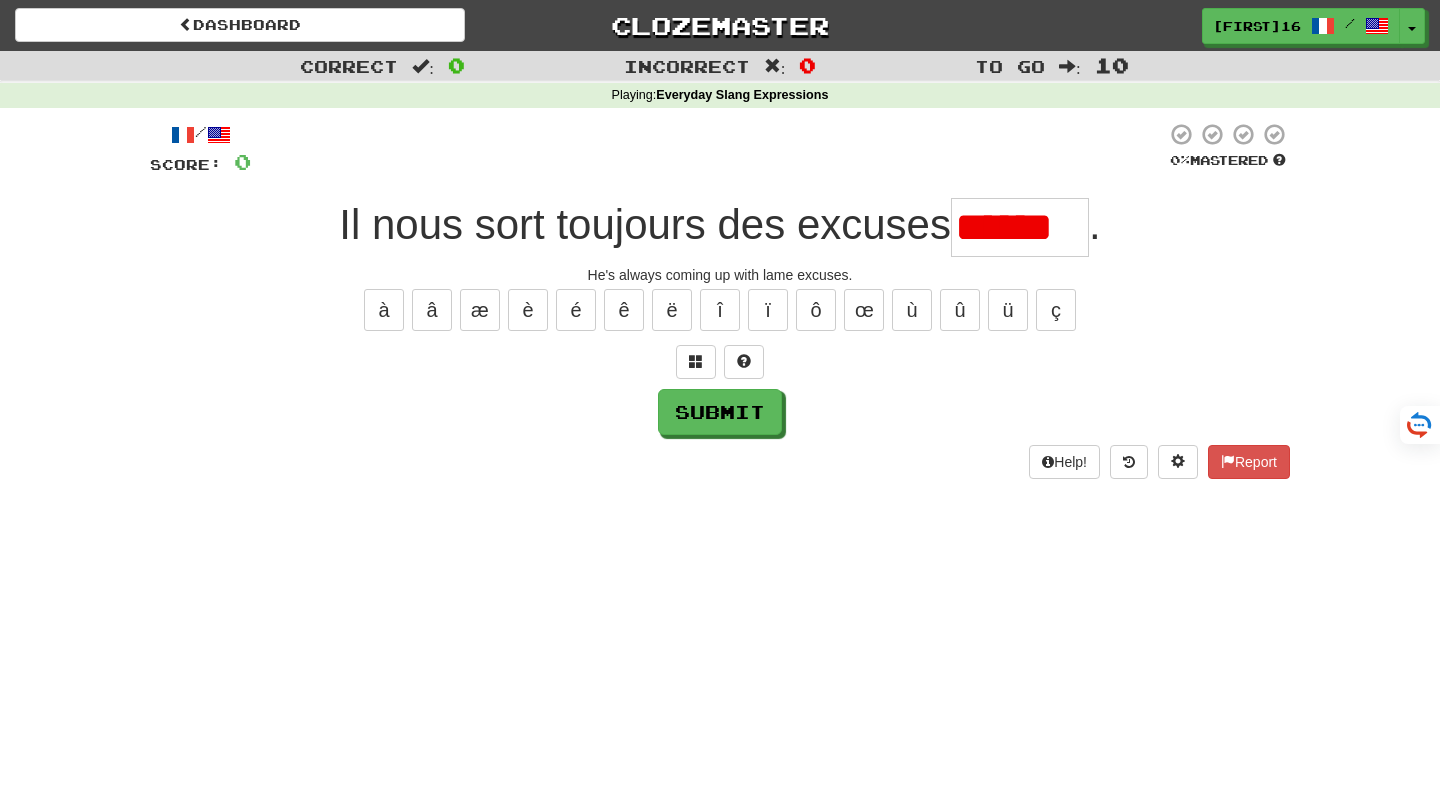 type on "******" 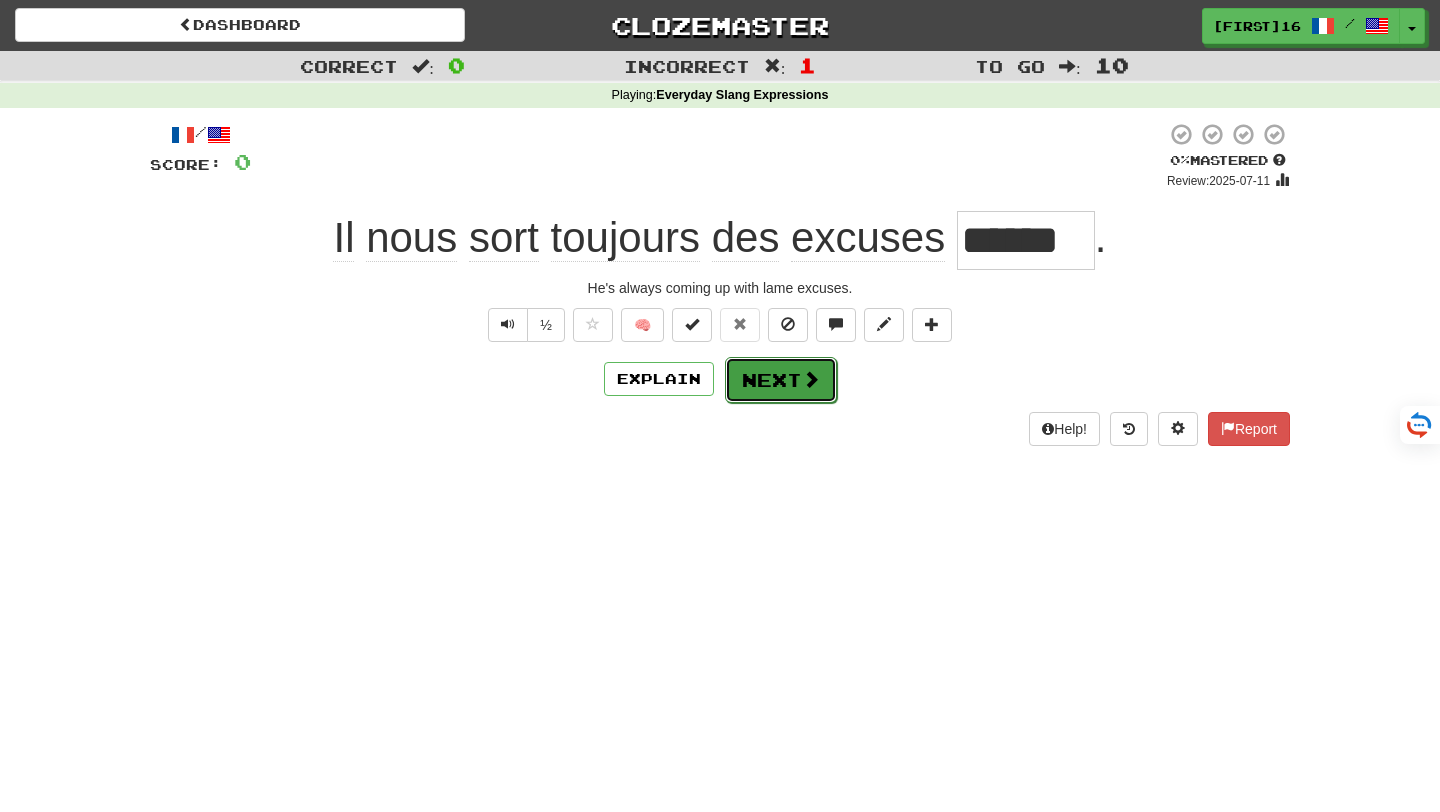 click at bounding box center [811, 379] 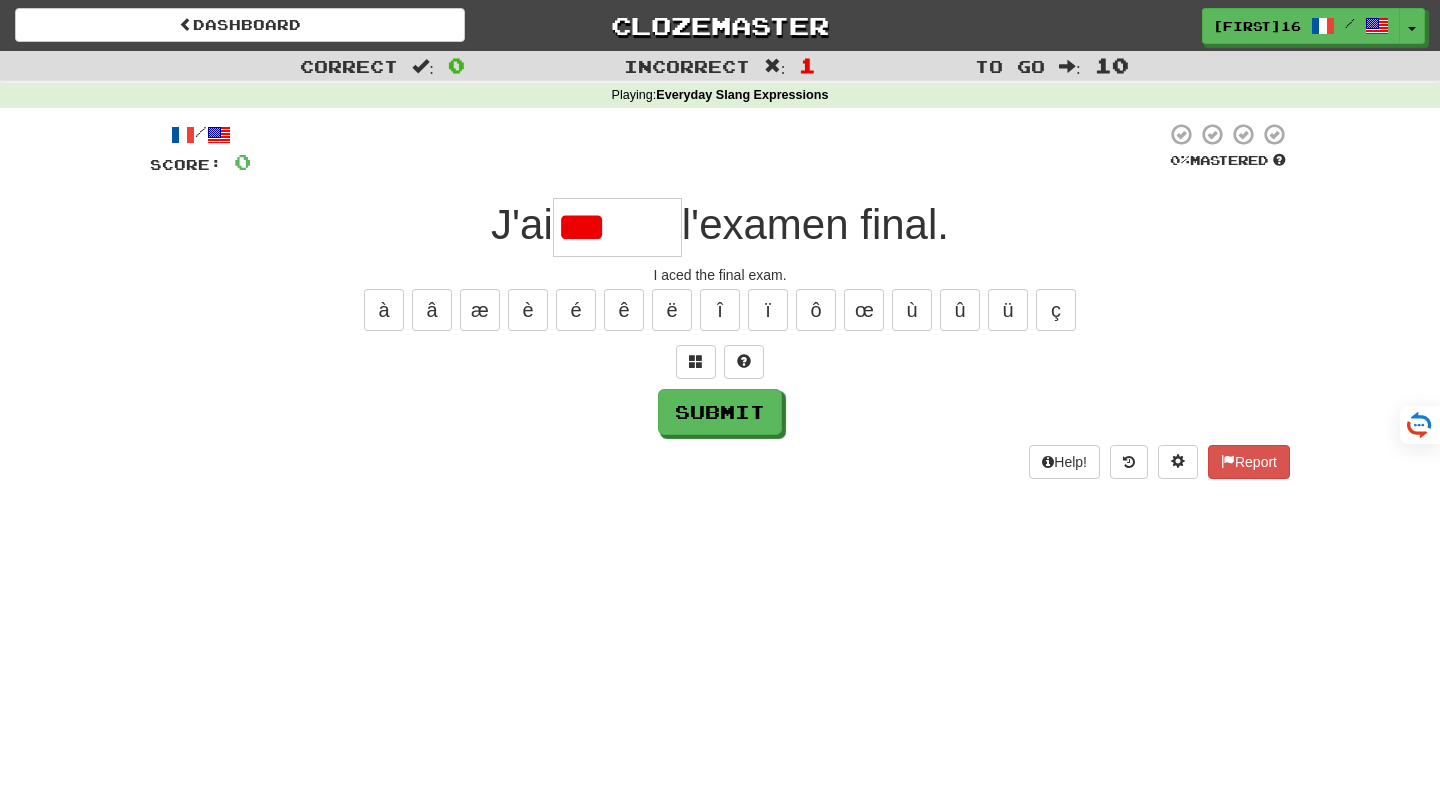 type on "******" 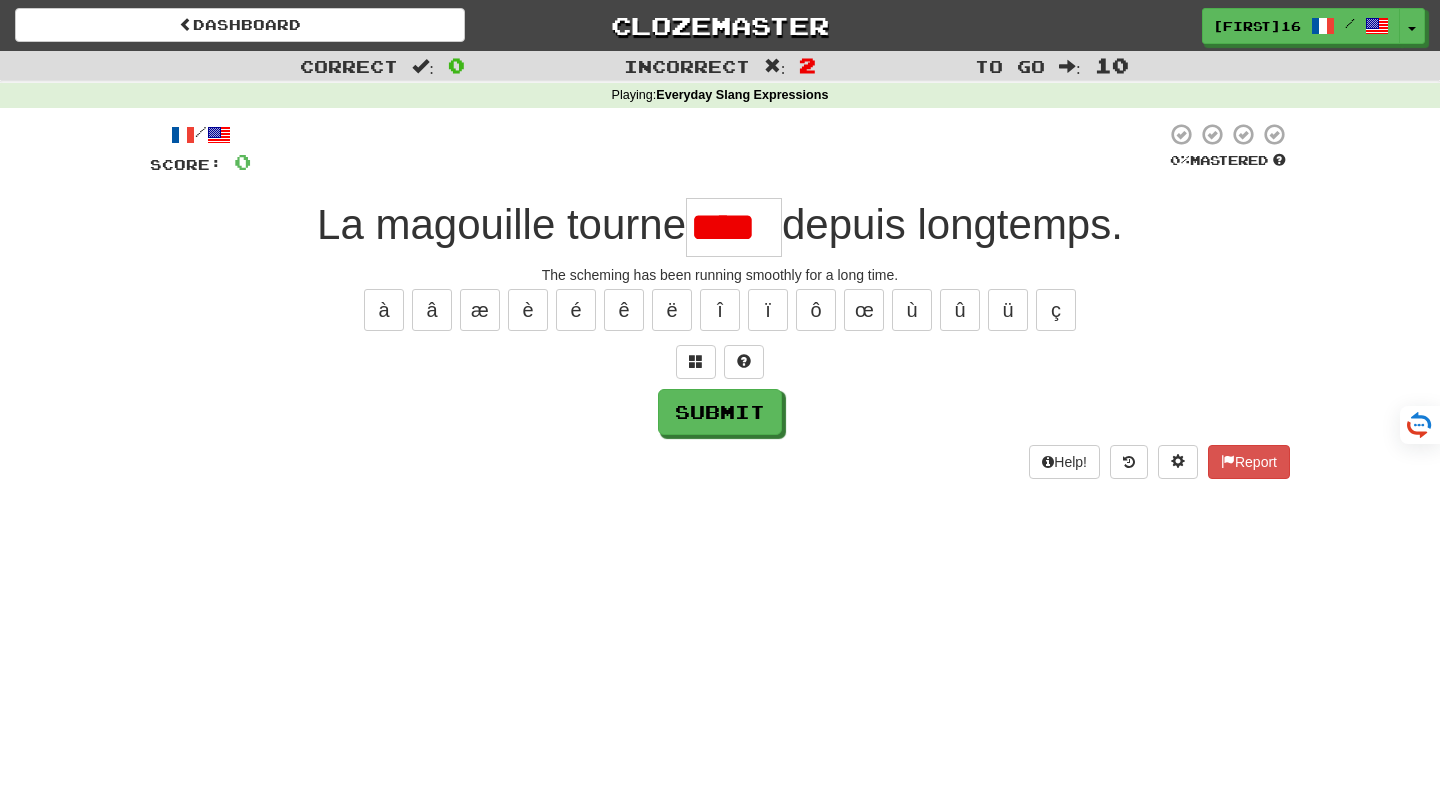 type on "****" 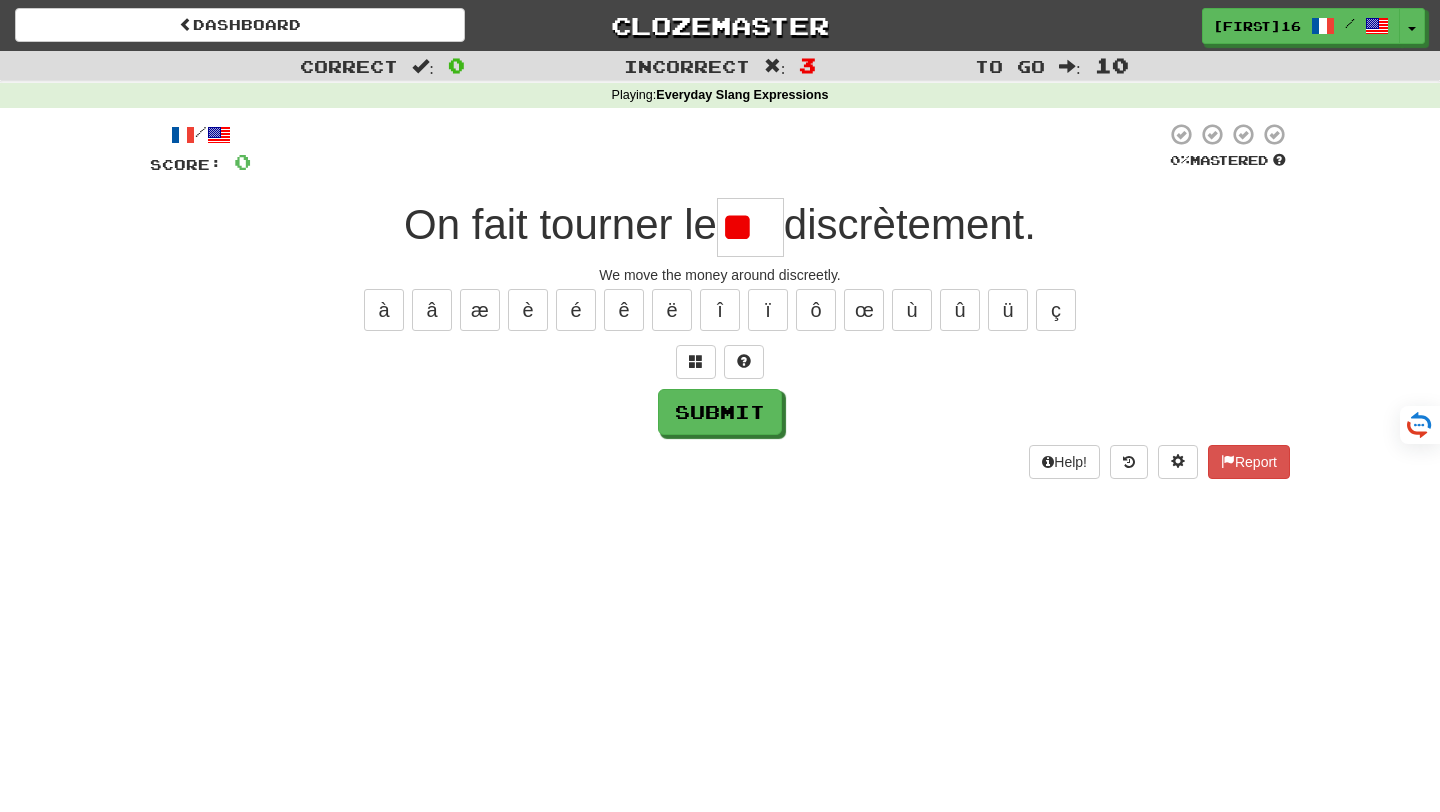 type on "*" 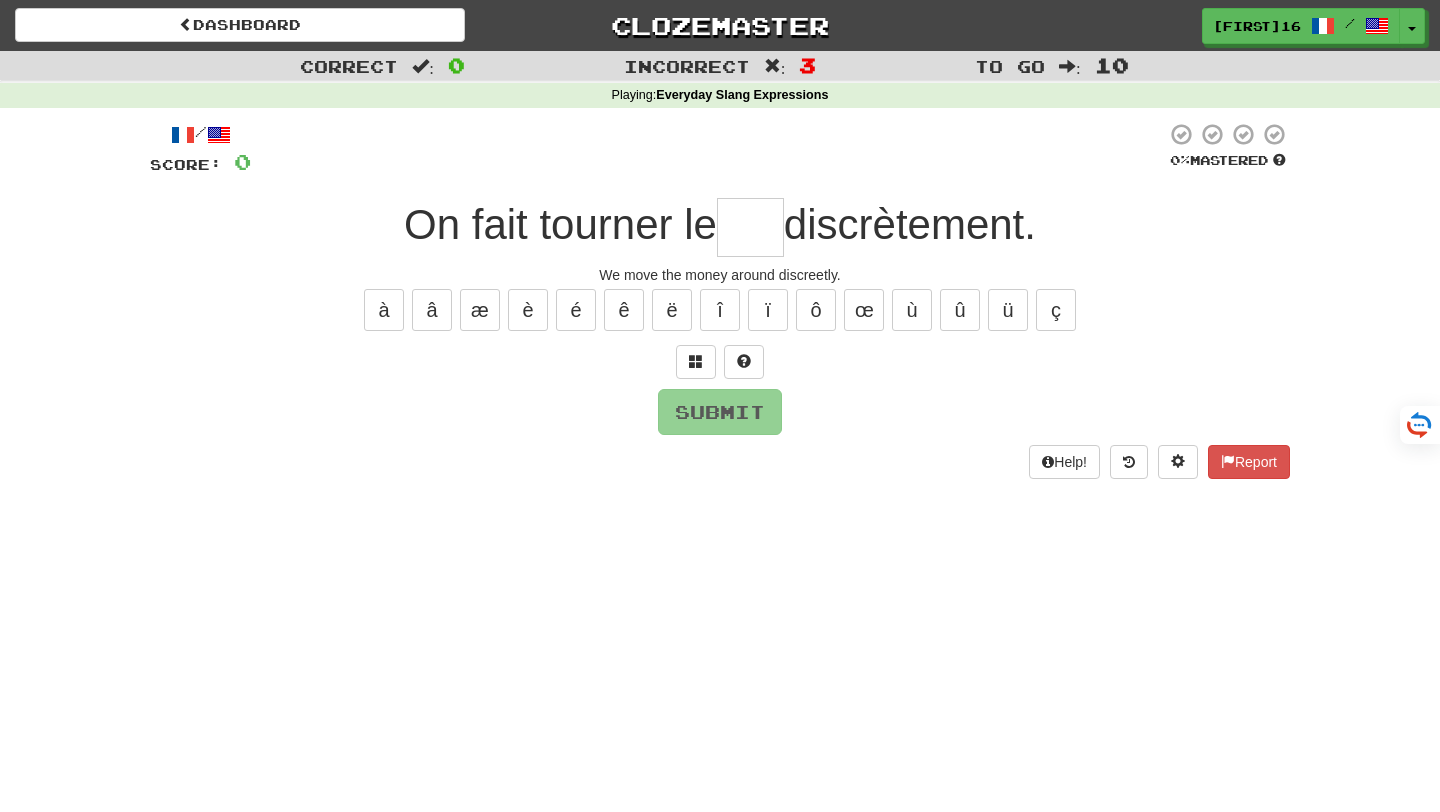 type on "*" 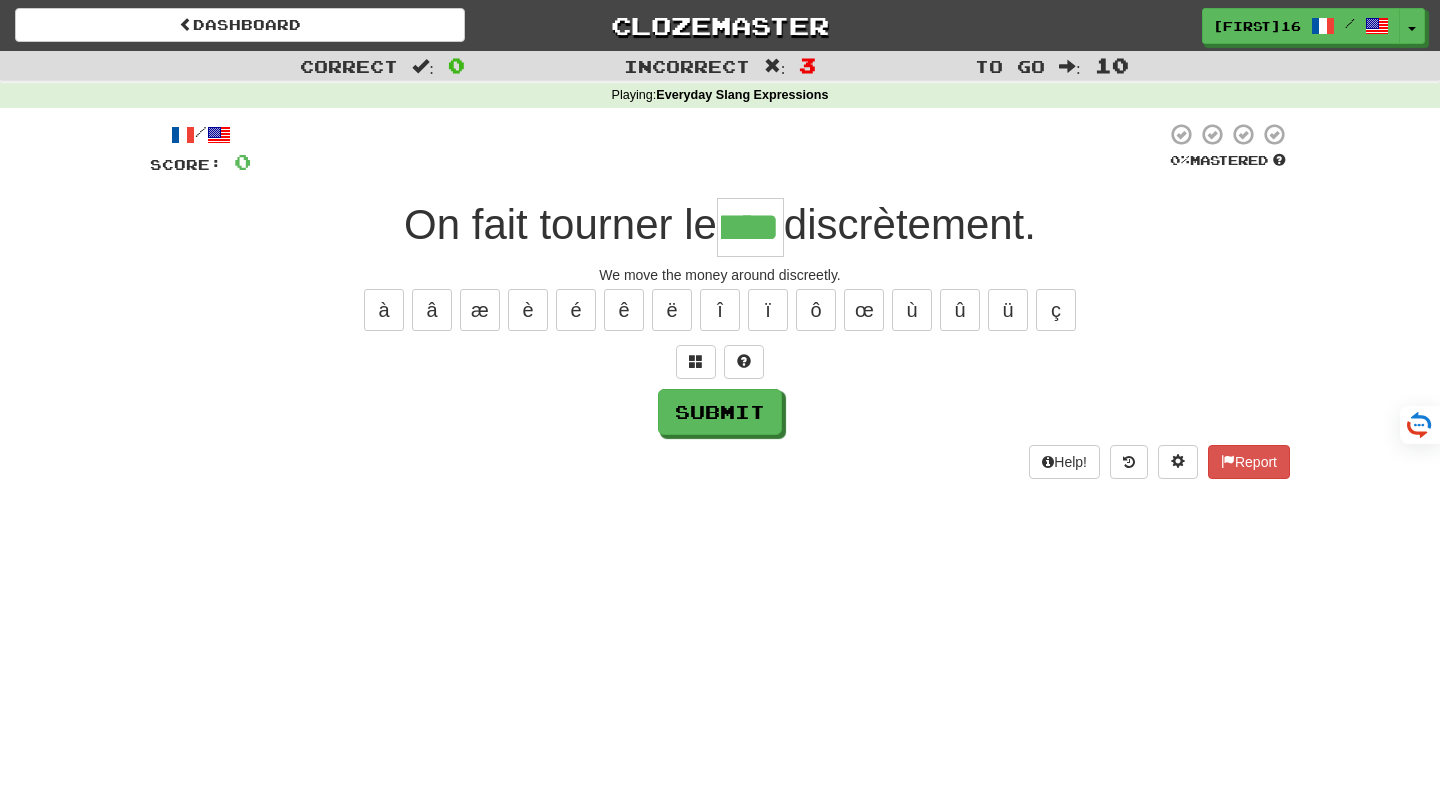 scroll, scrollTop: 0, scrollLeft: 0, axis: both 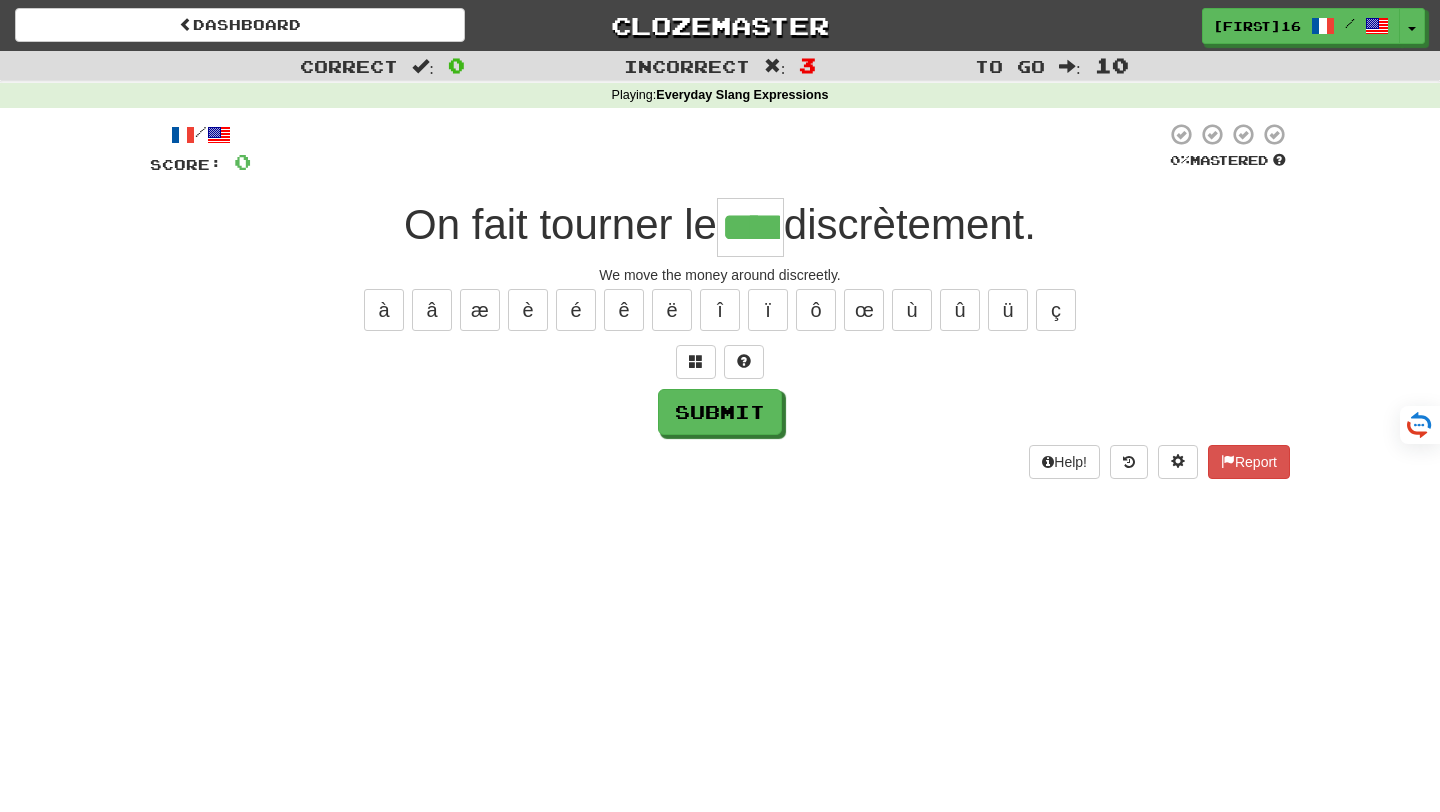 type on "***" 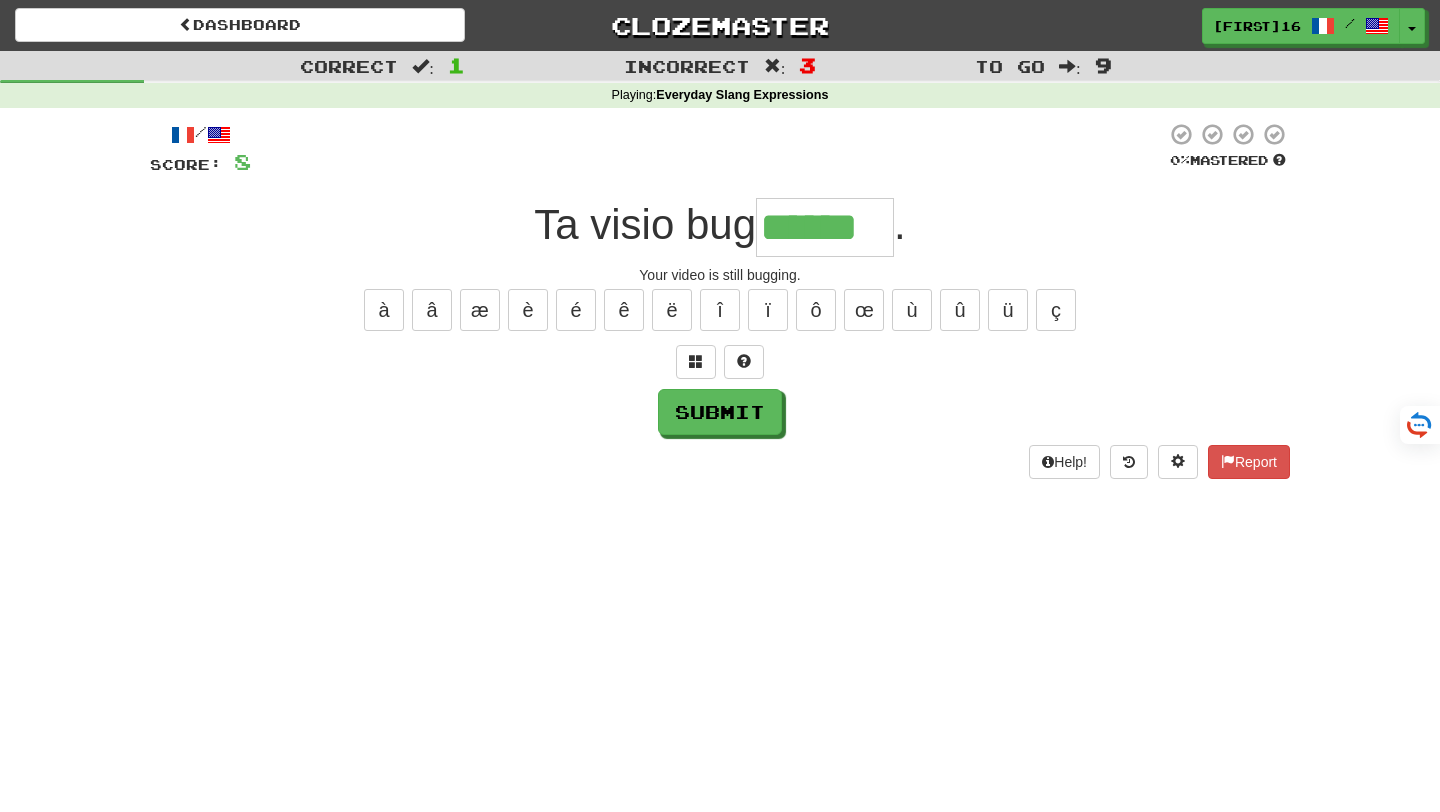 type on "******" 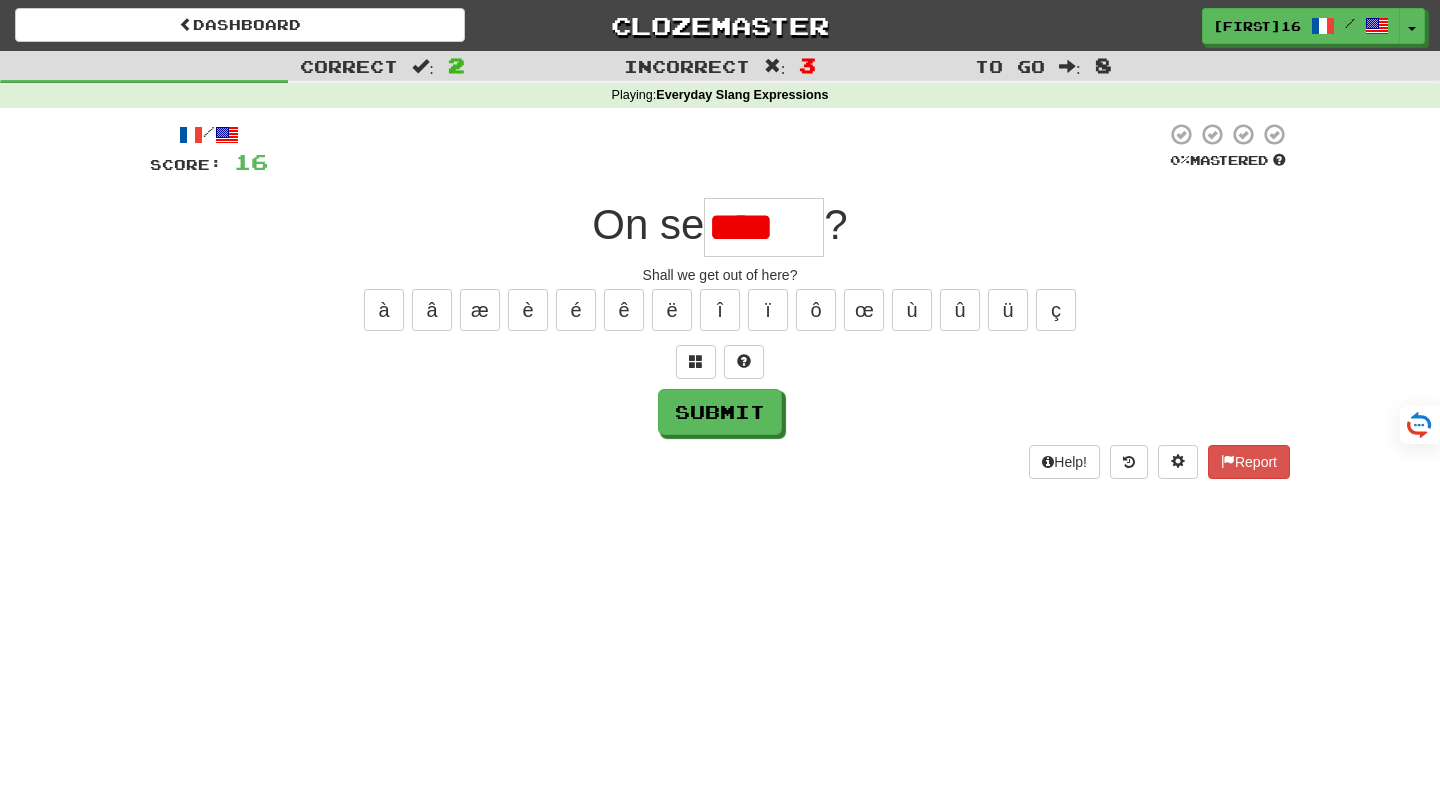 type on "*****" 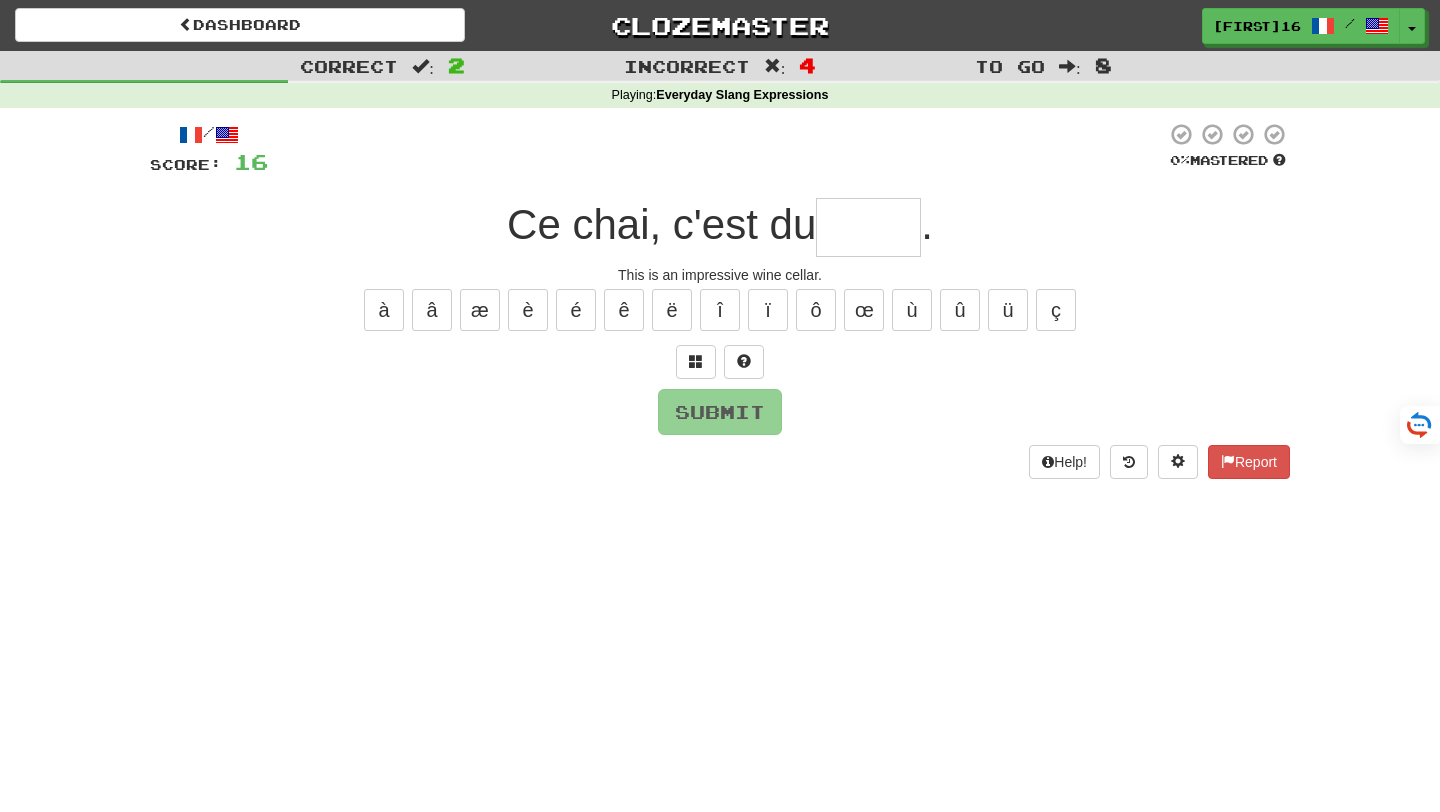 type on "*" 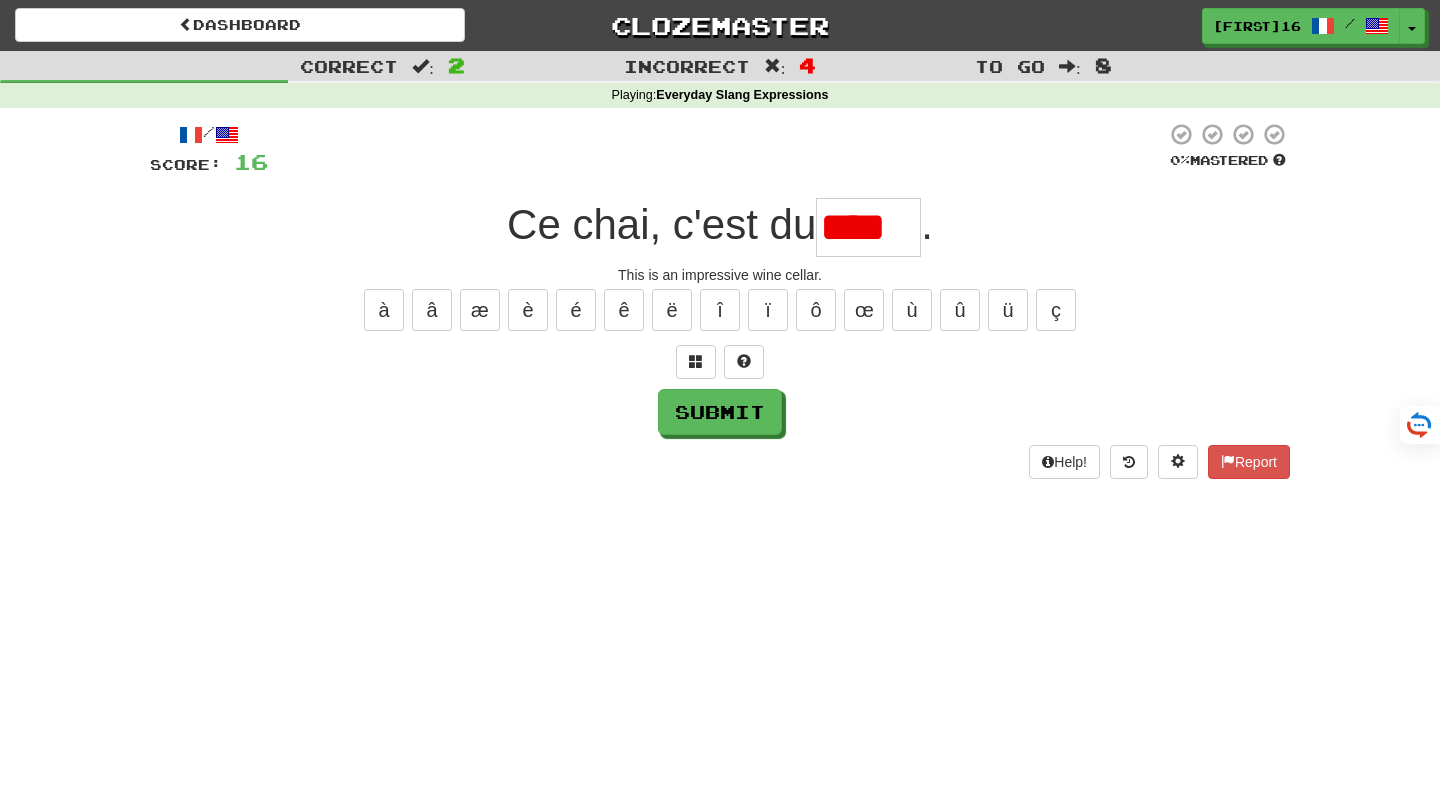 type on "*****" 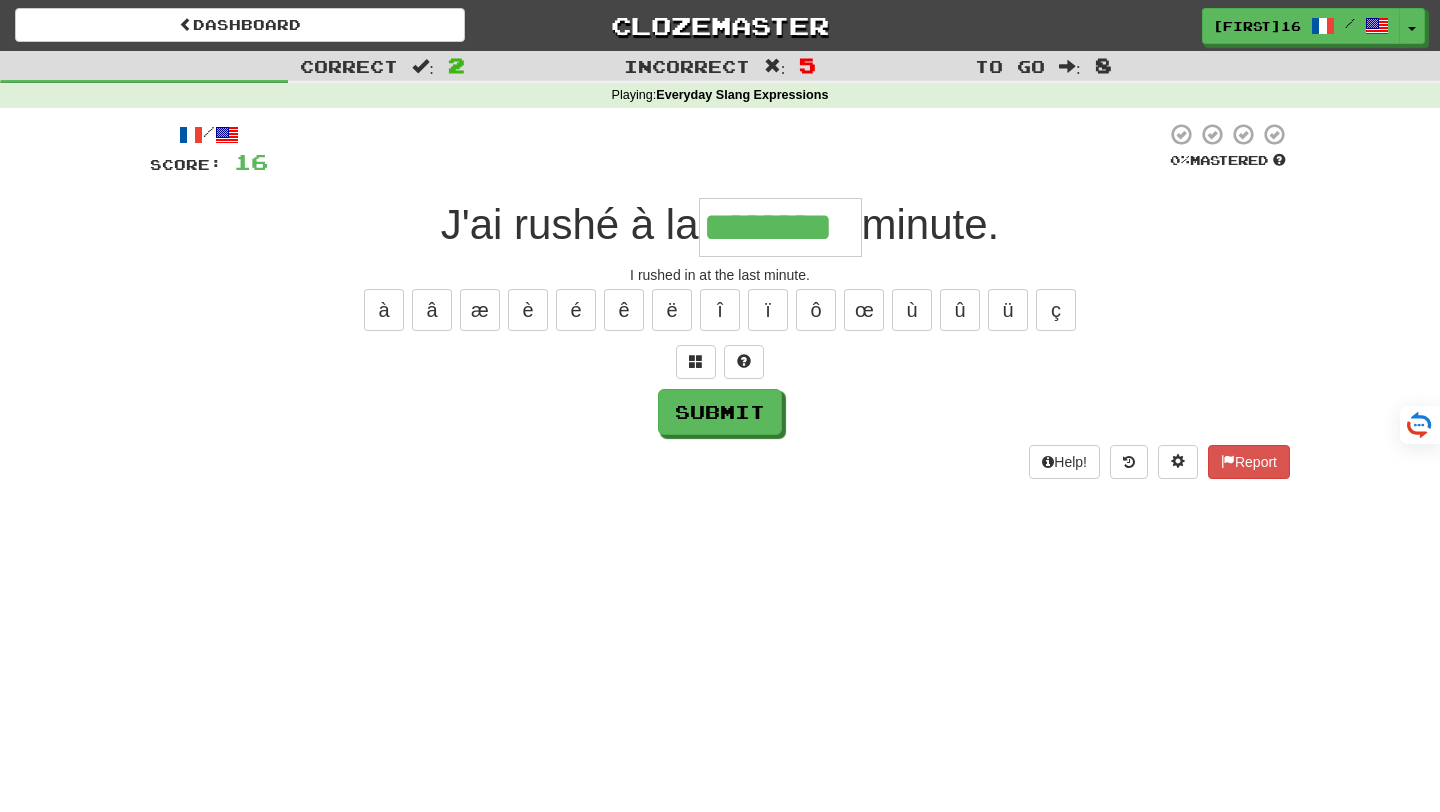type on "********" 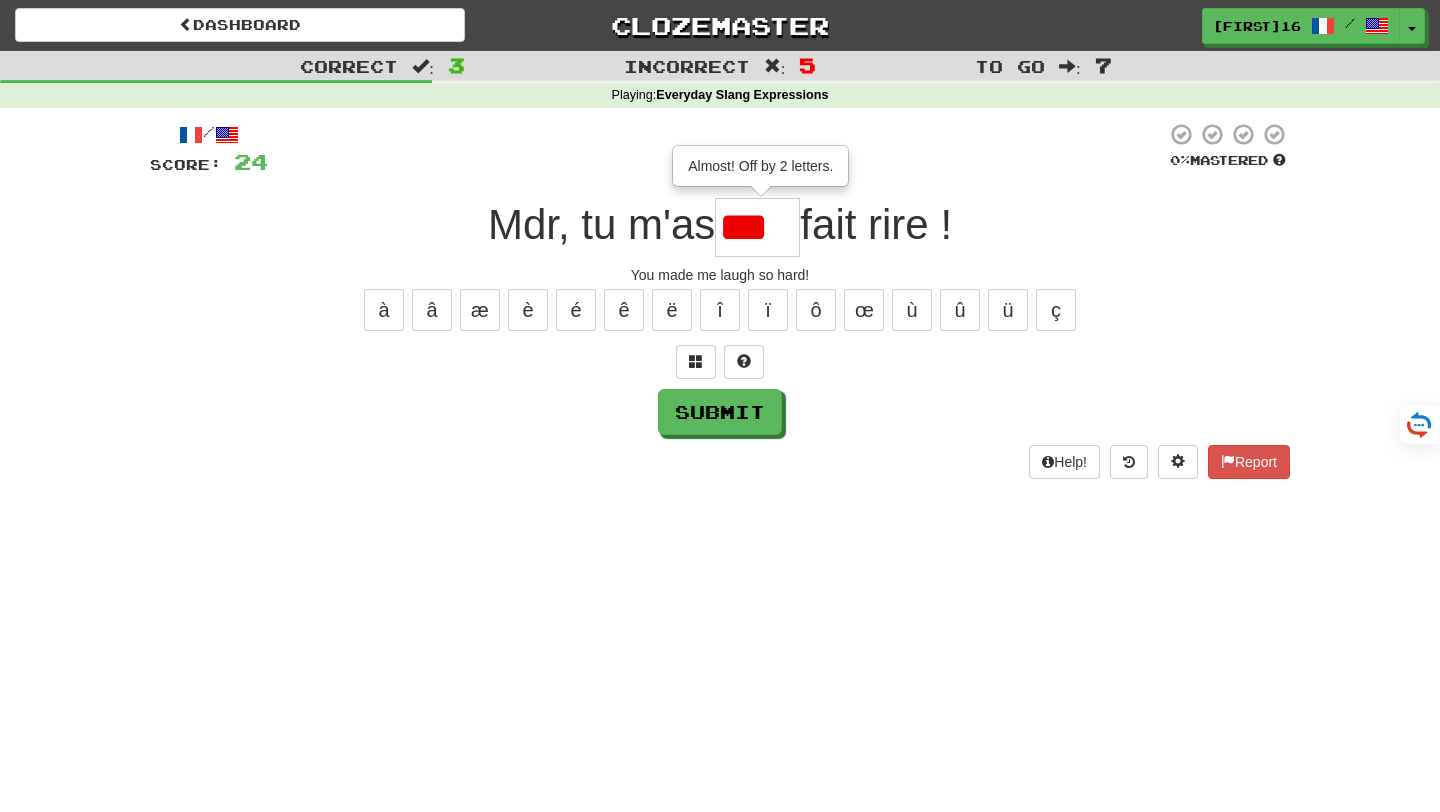 scroll, scrollTop: 0, scrollLeft: 0, axis: both 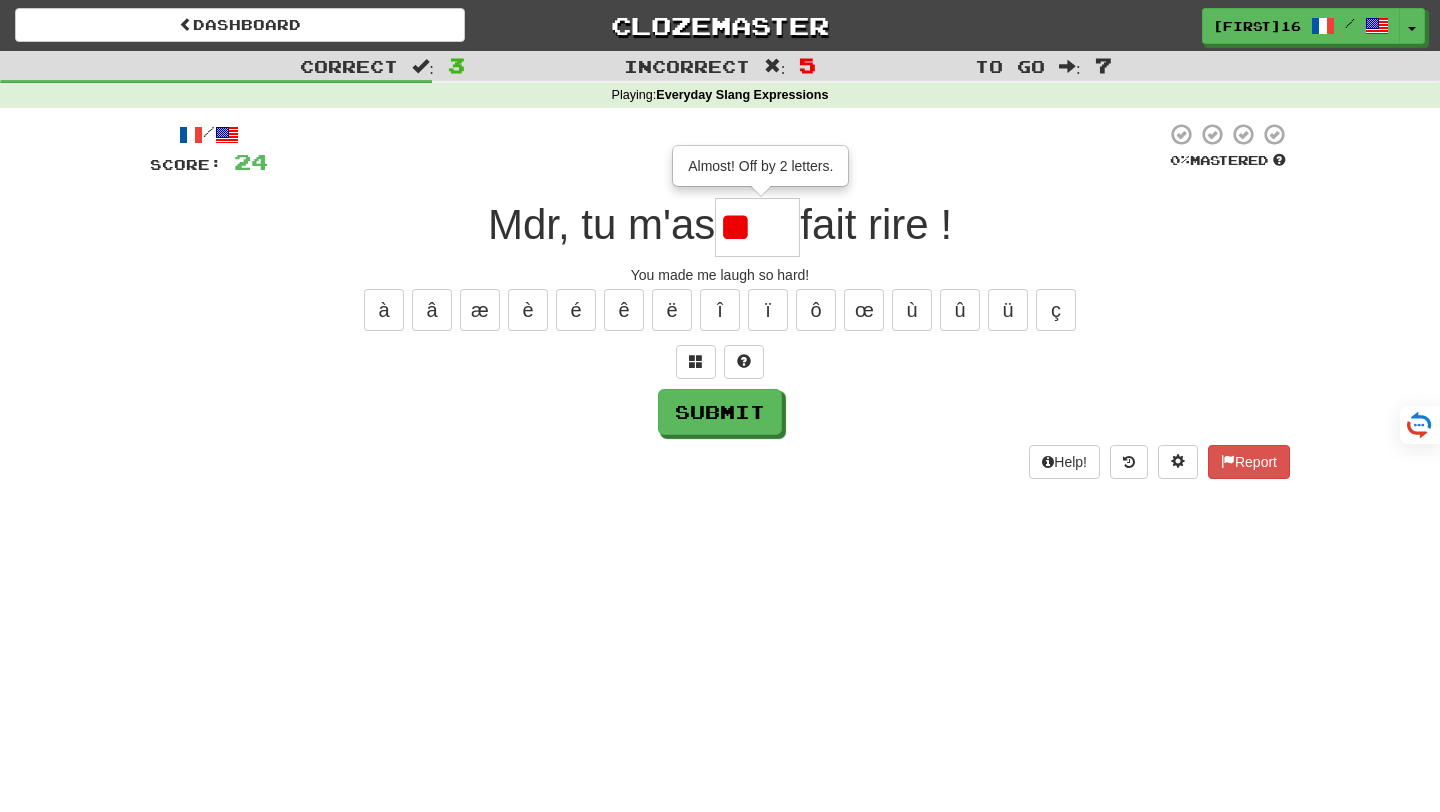 type on "*" 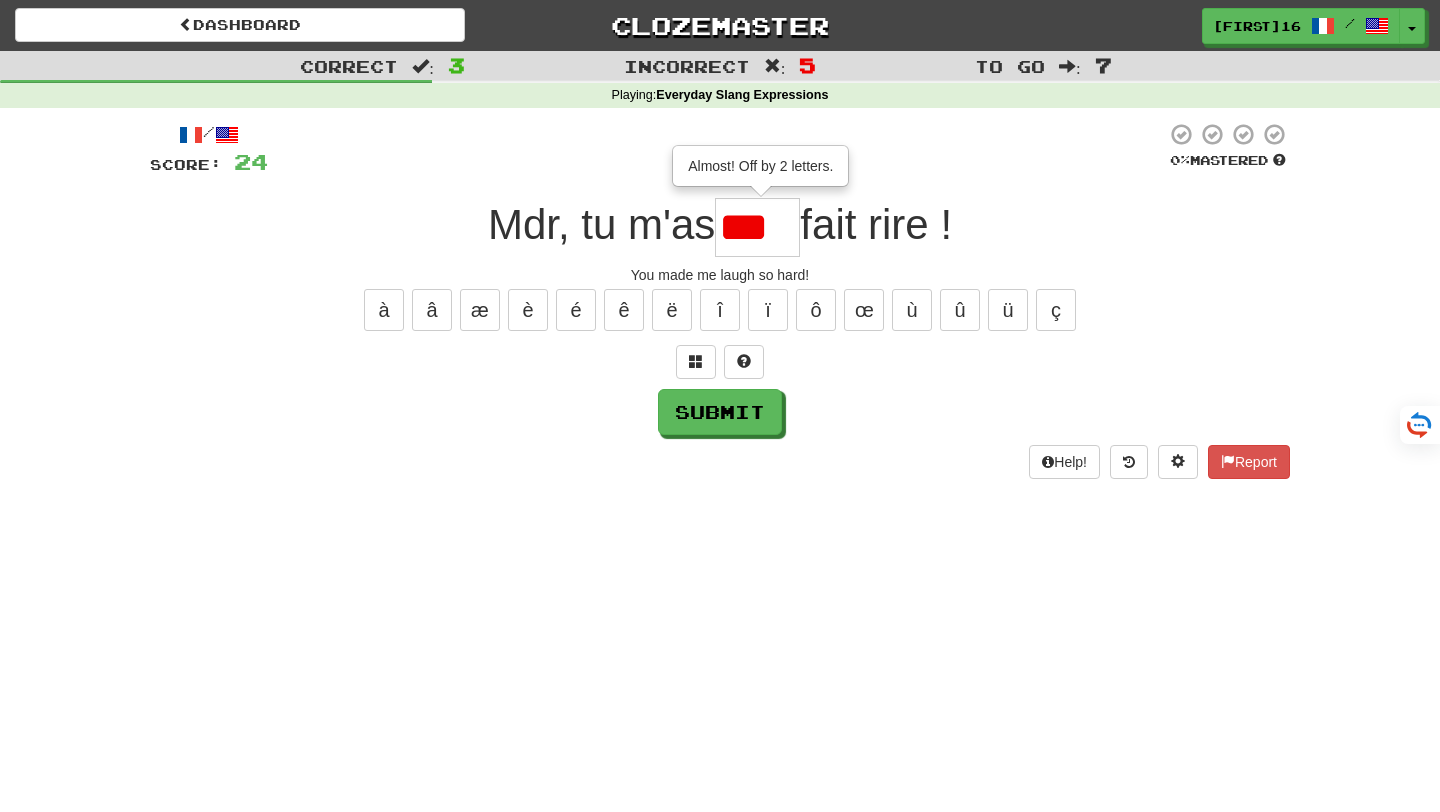 type on "****" 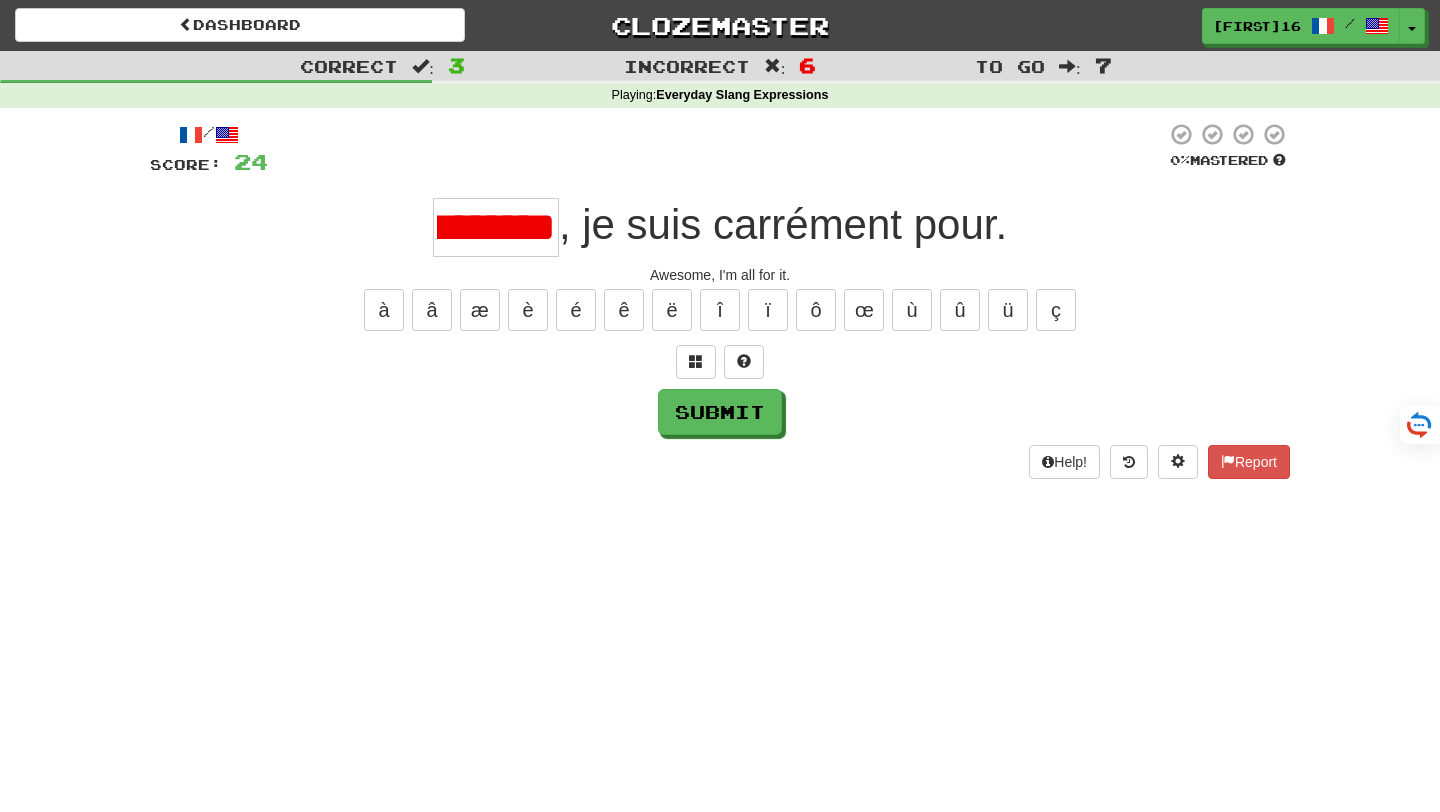 scroll, scrollTop: 0, scrollLeft: 47, axis: horizontal 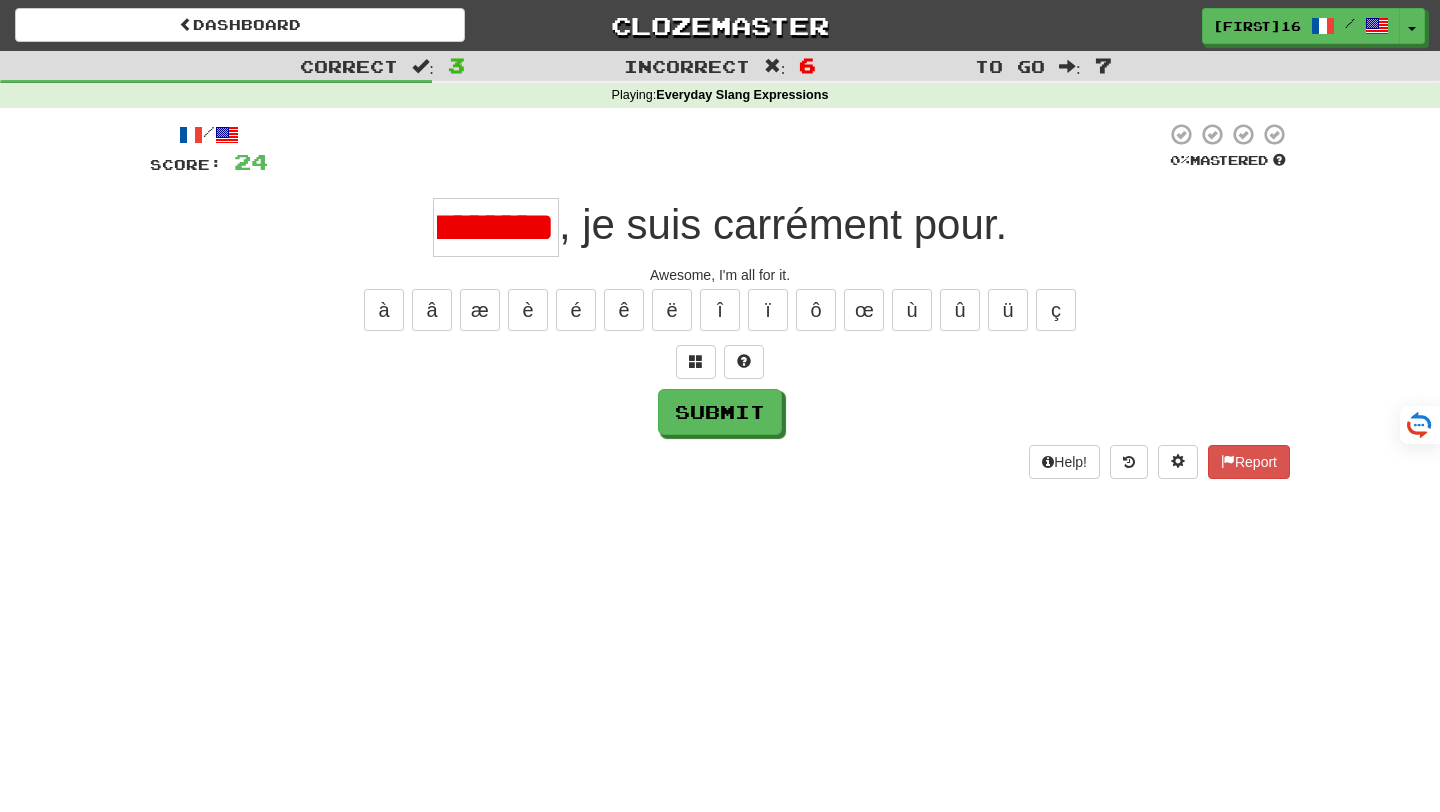 type on "******" 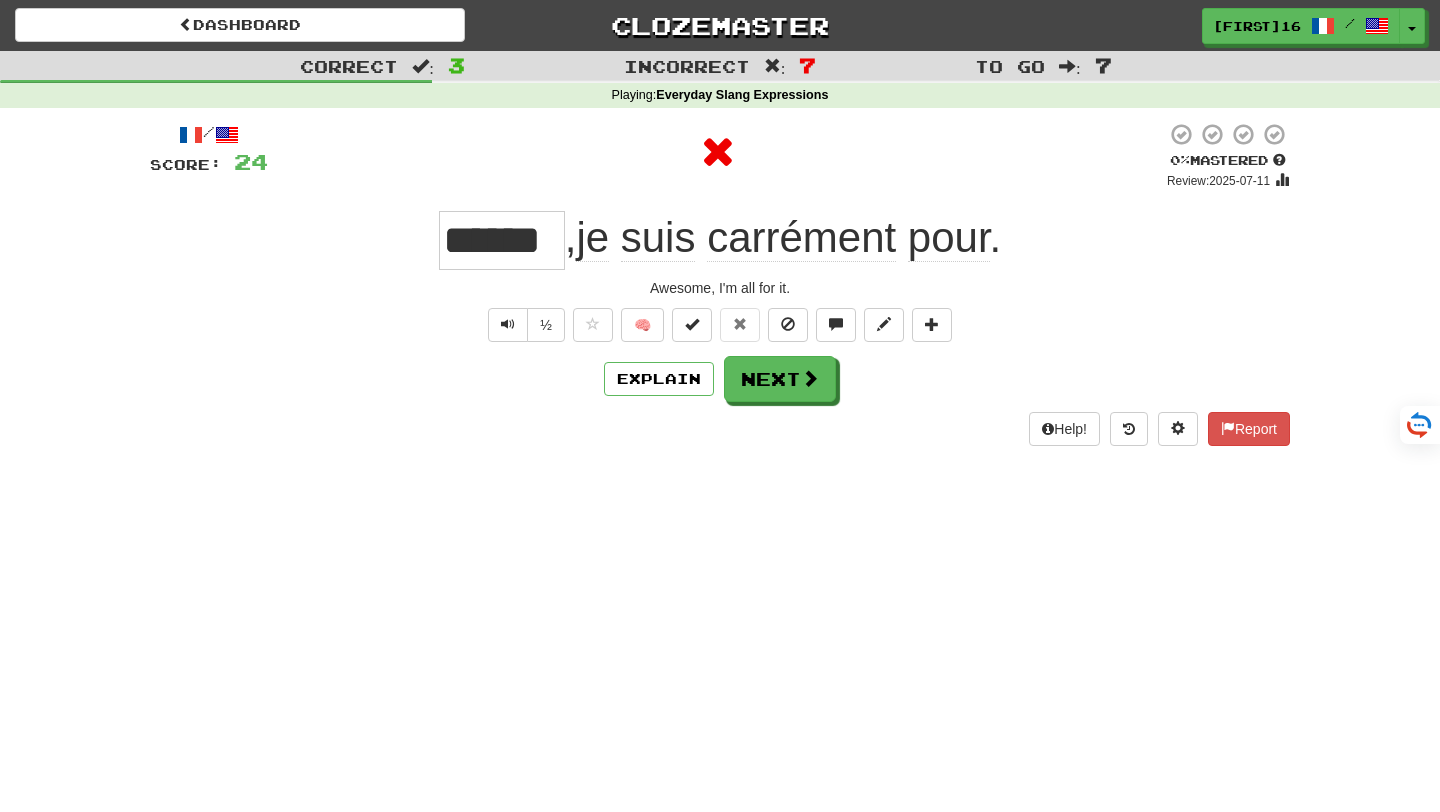 scroll, scrollTop: 0, scrollLeft: 0, axis: both 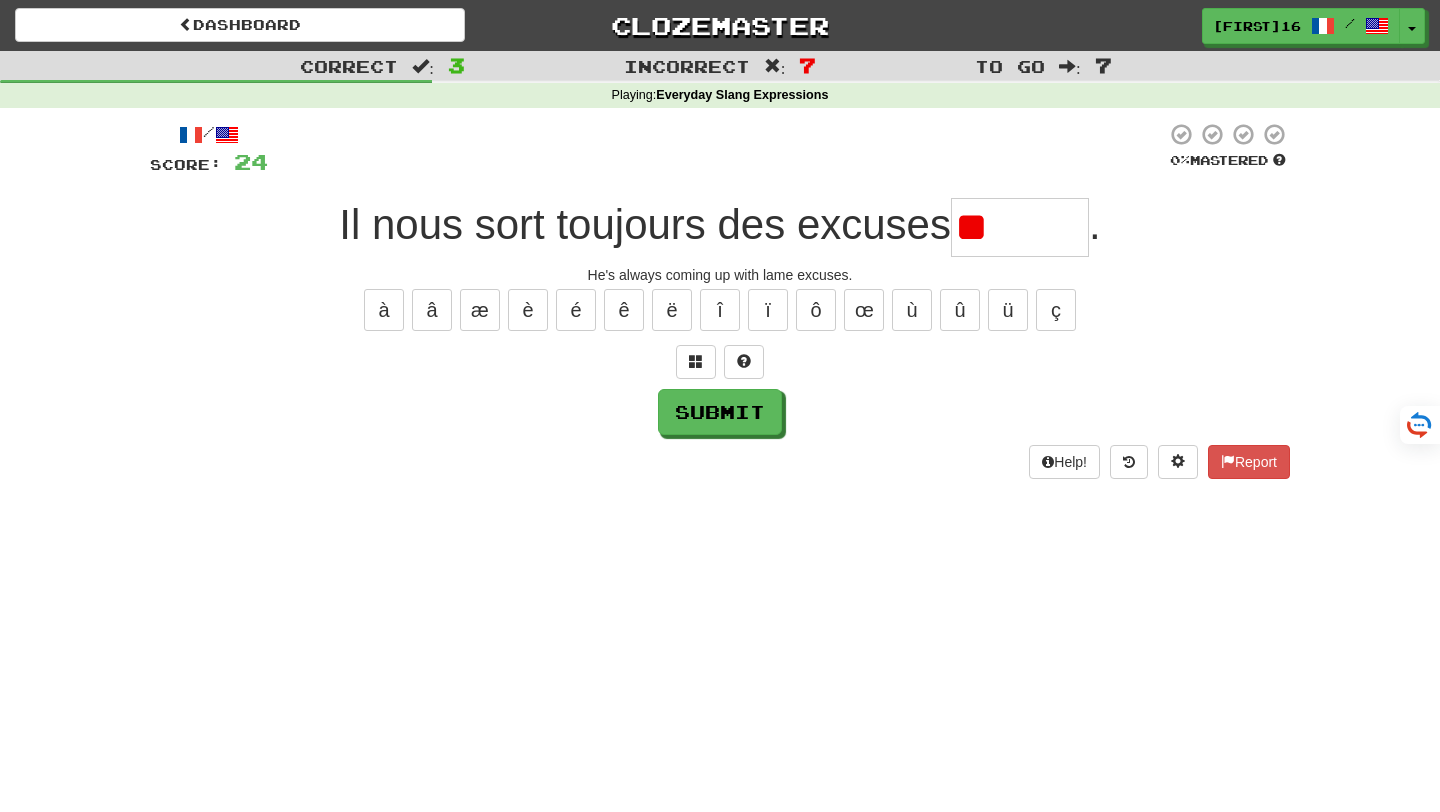 type on "*" 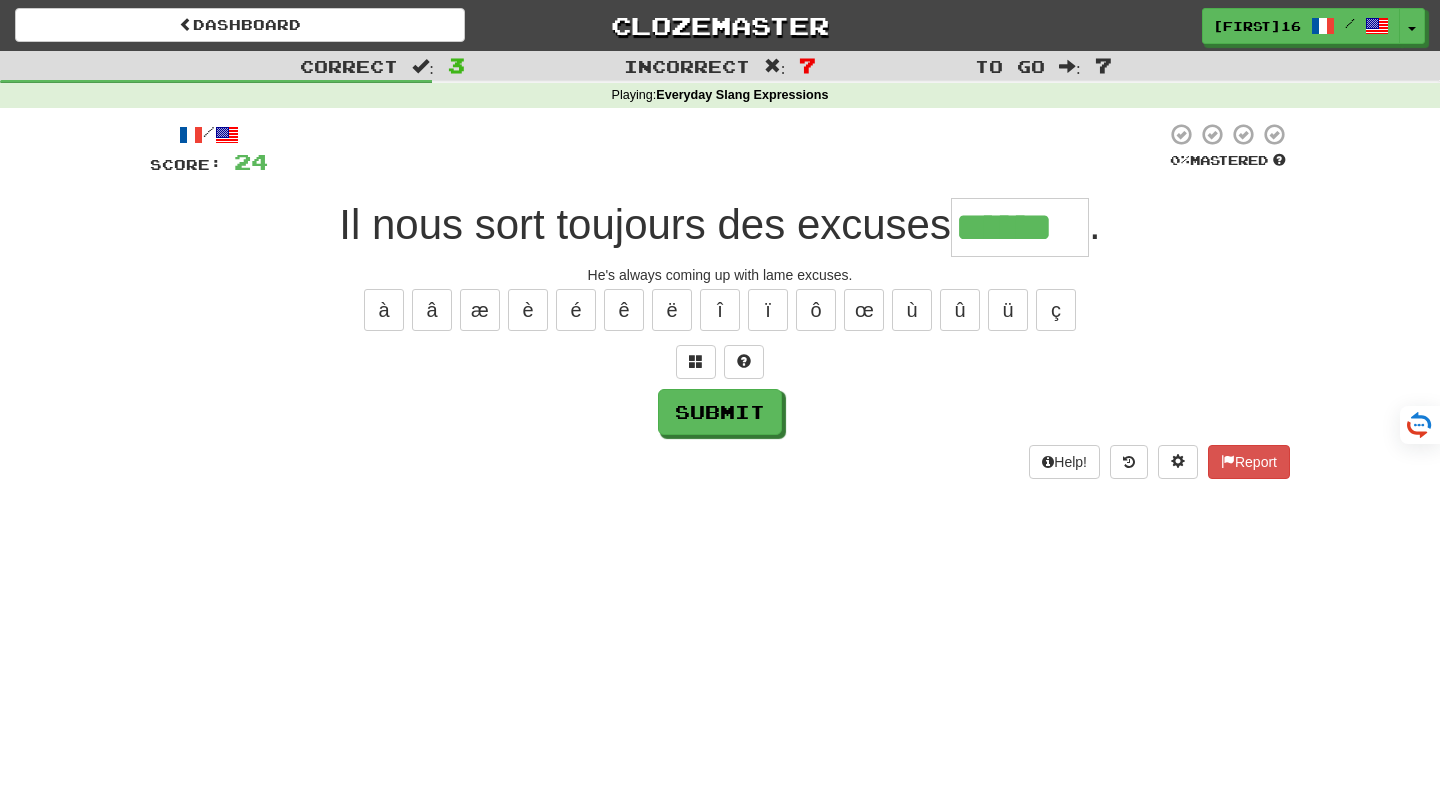 type on "******" 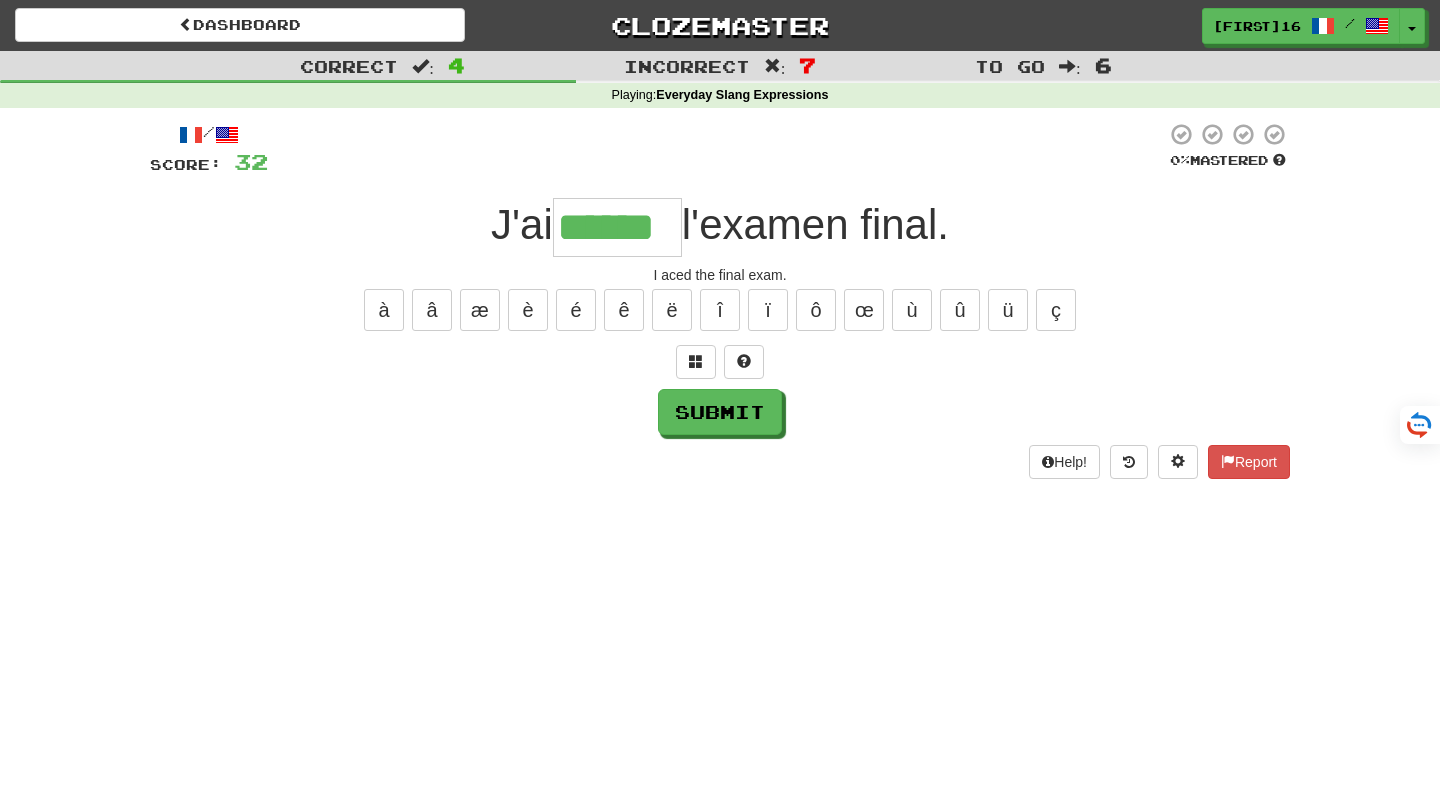 type on "******" 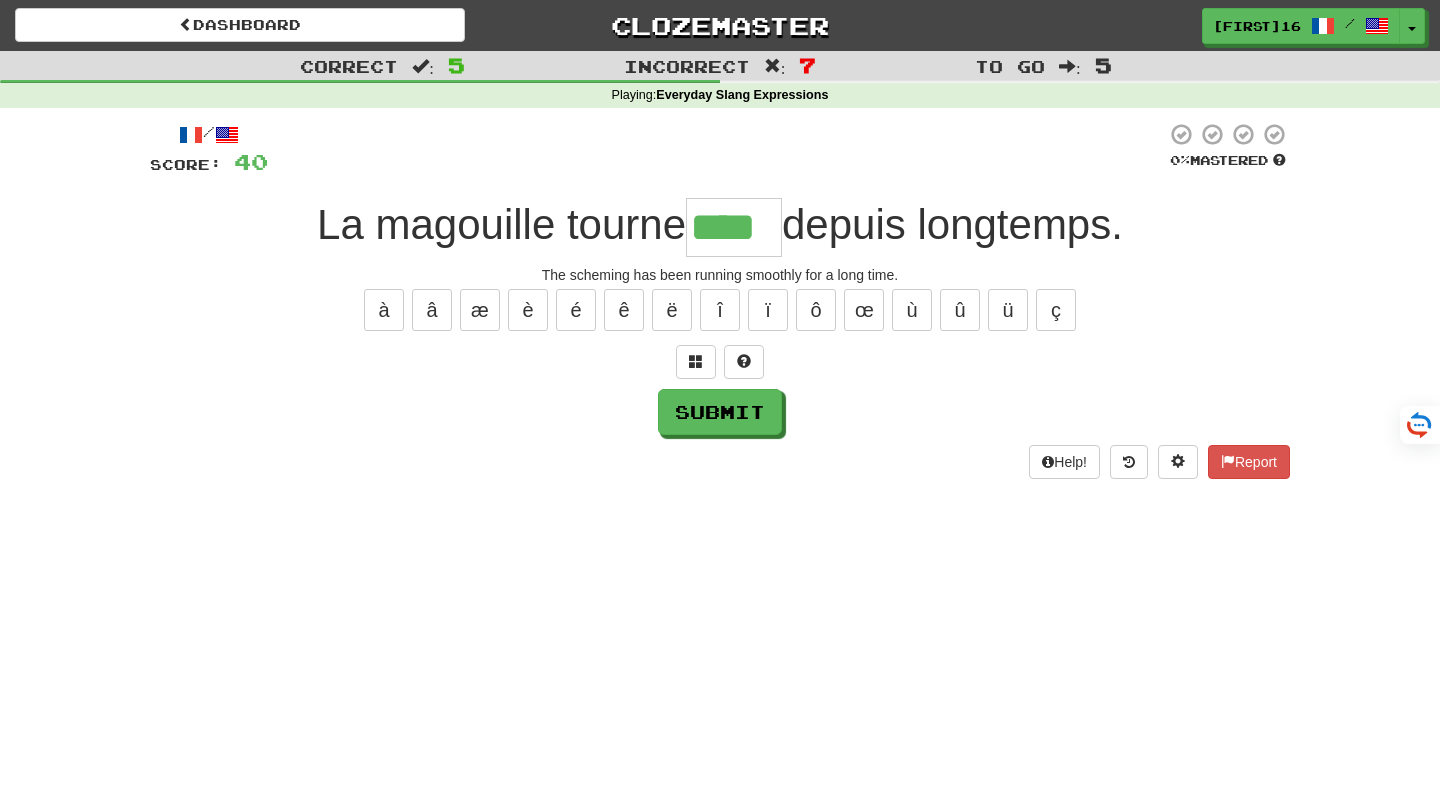 type on "****" 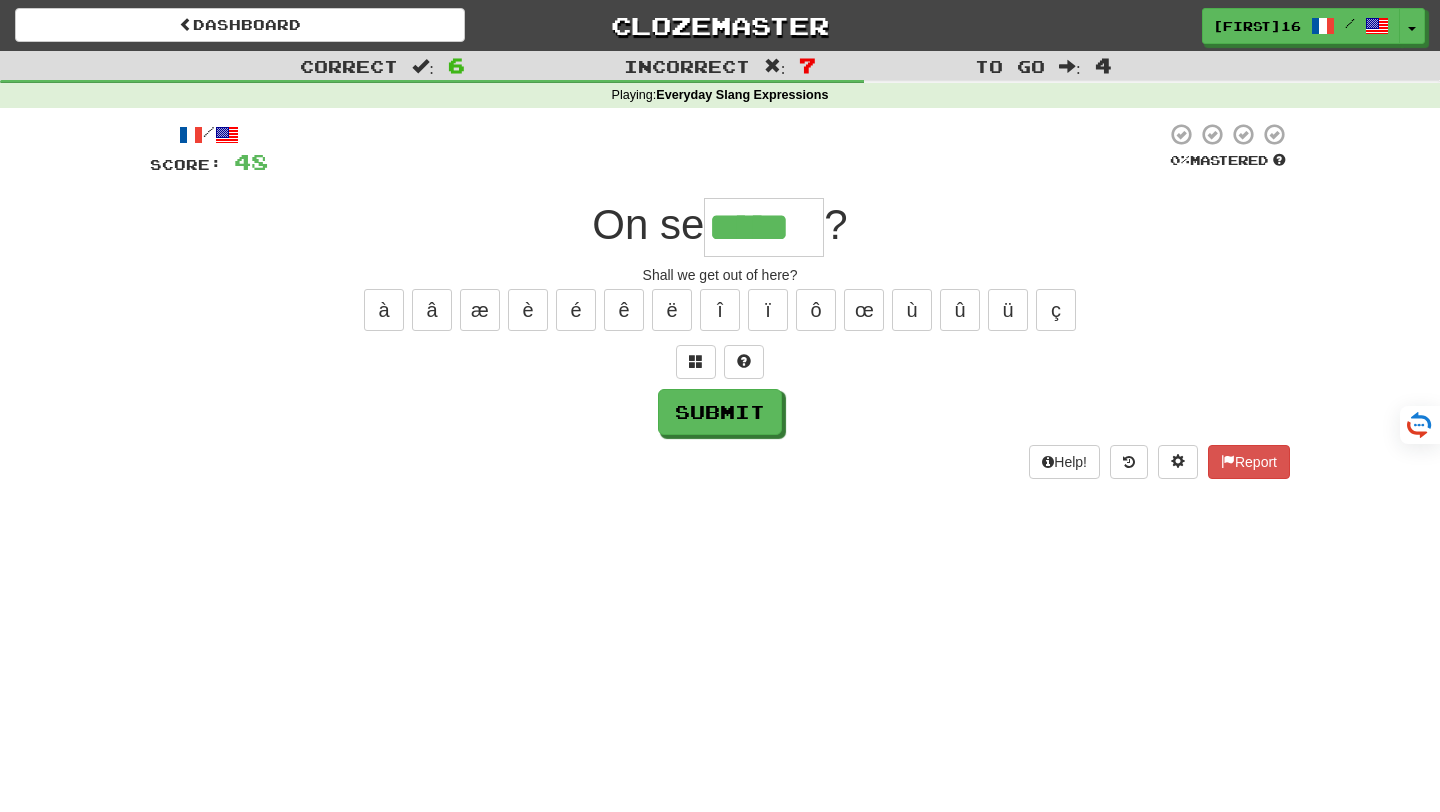 type on "*****" 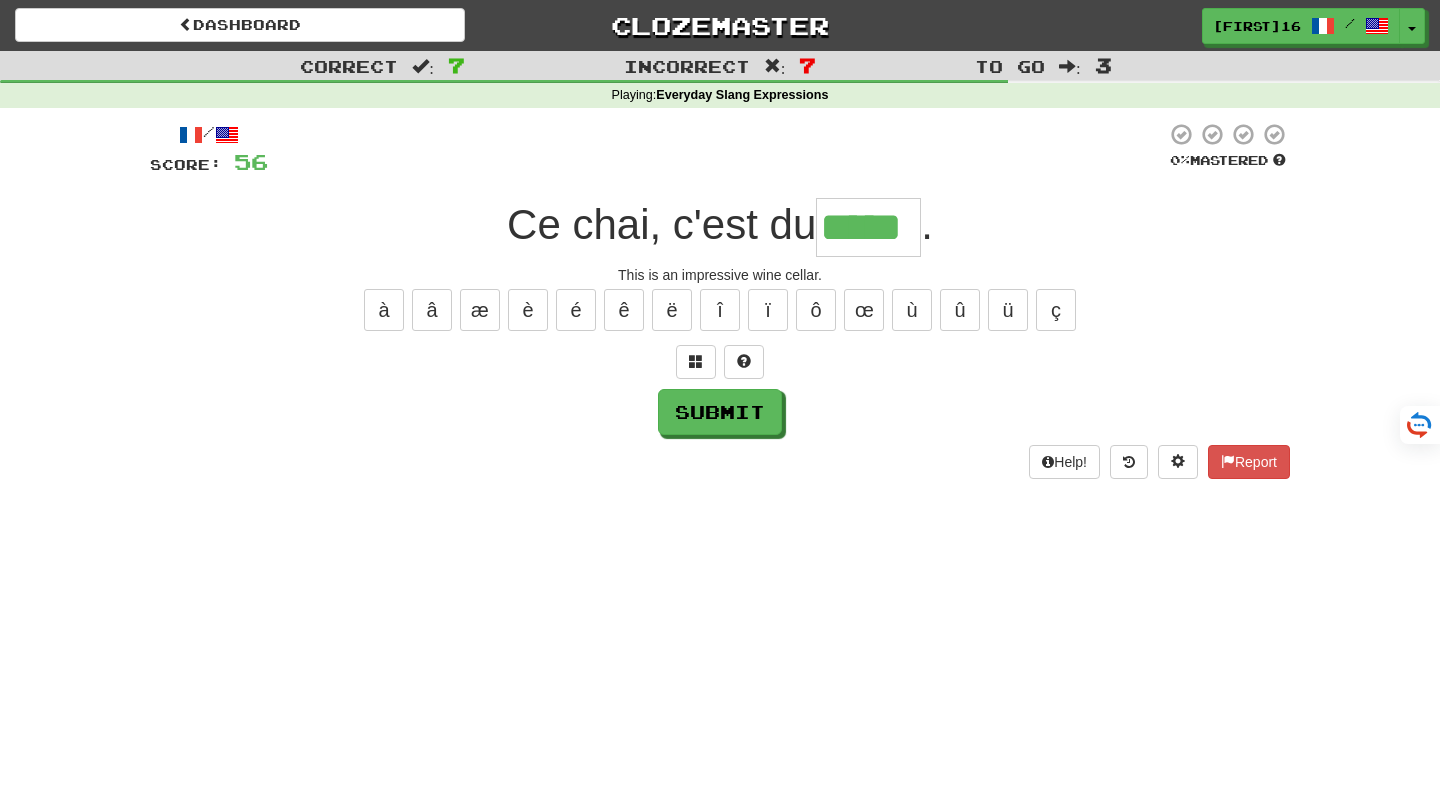 type on "*****" 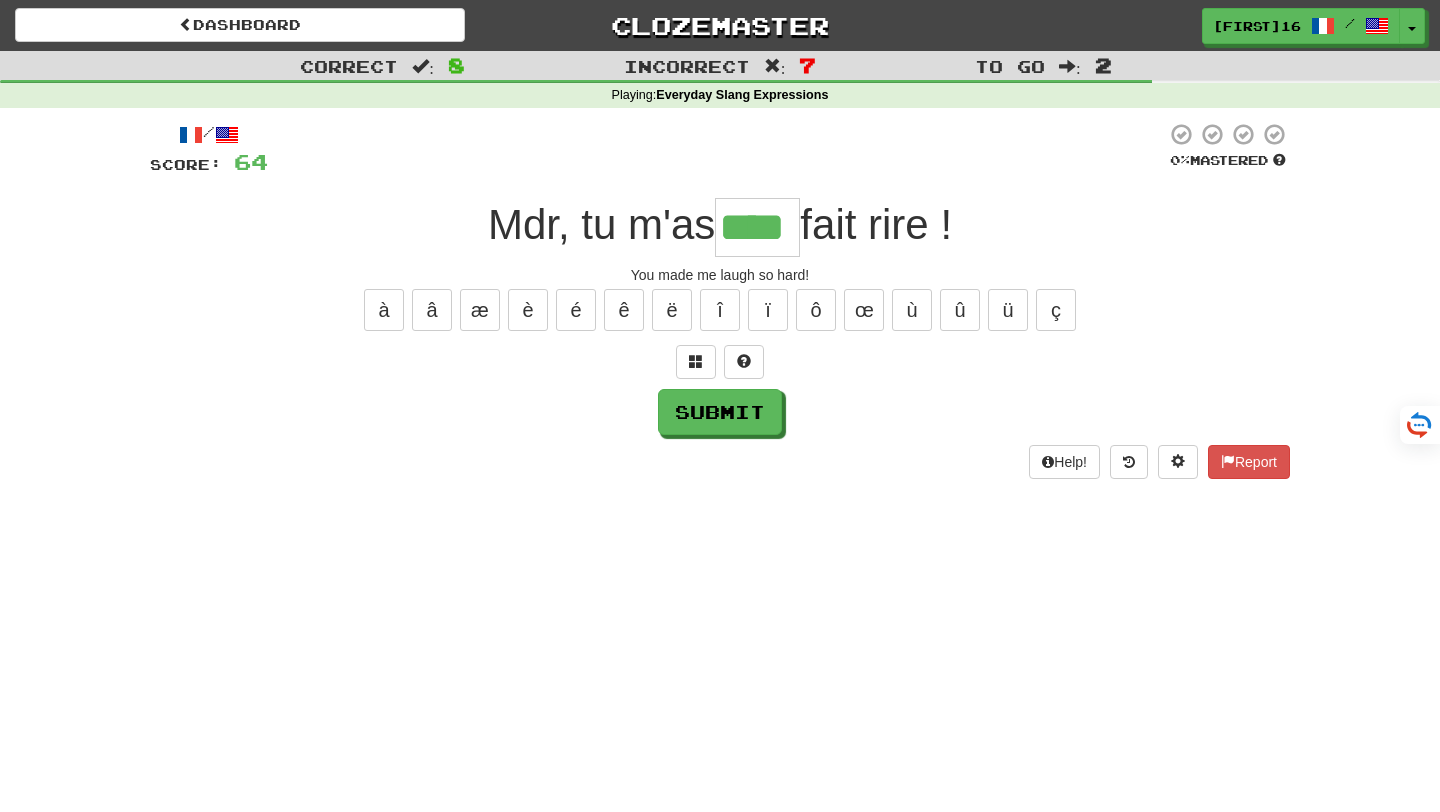 type on "****" 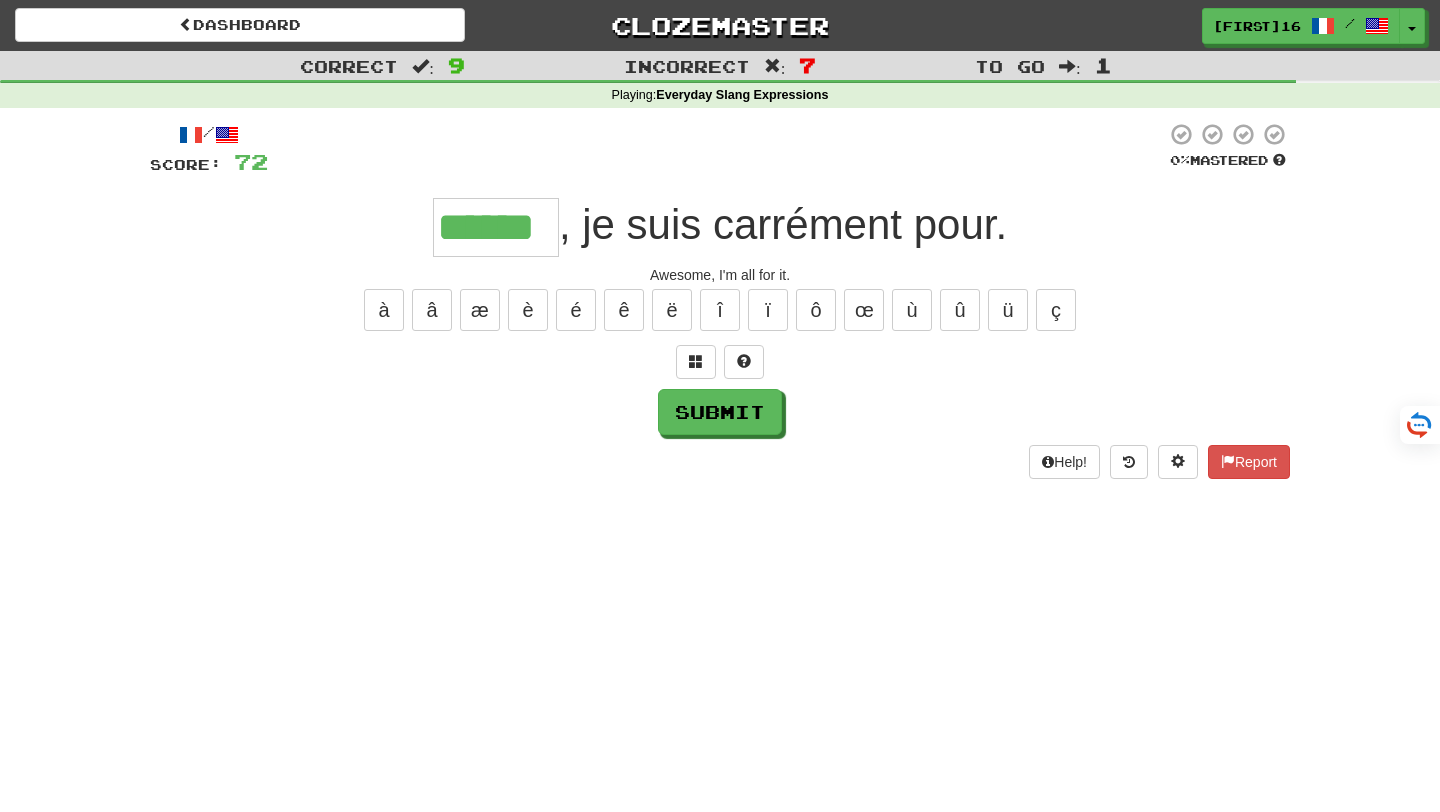type on "******" 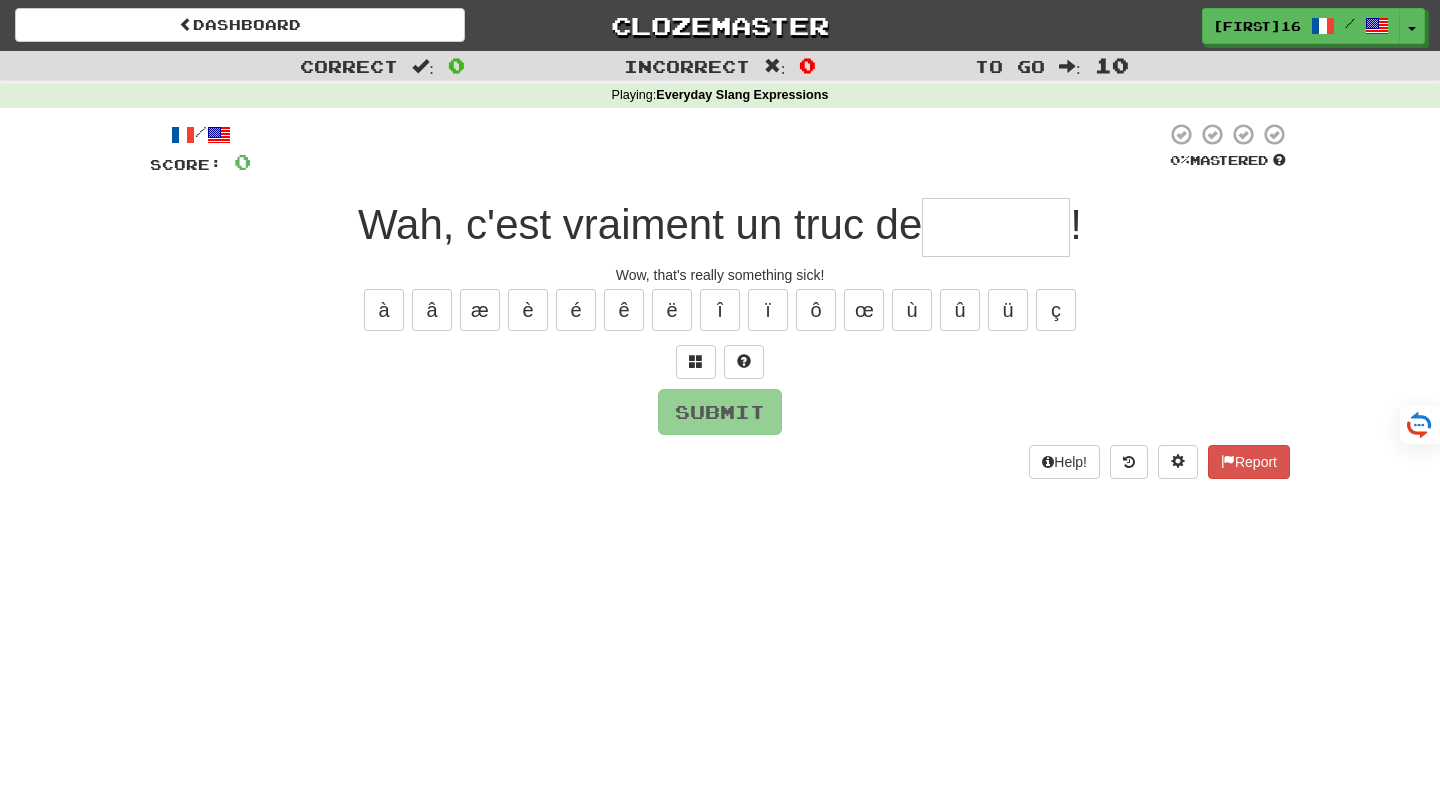 type on "*" 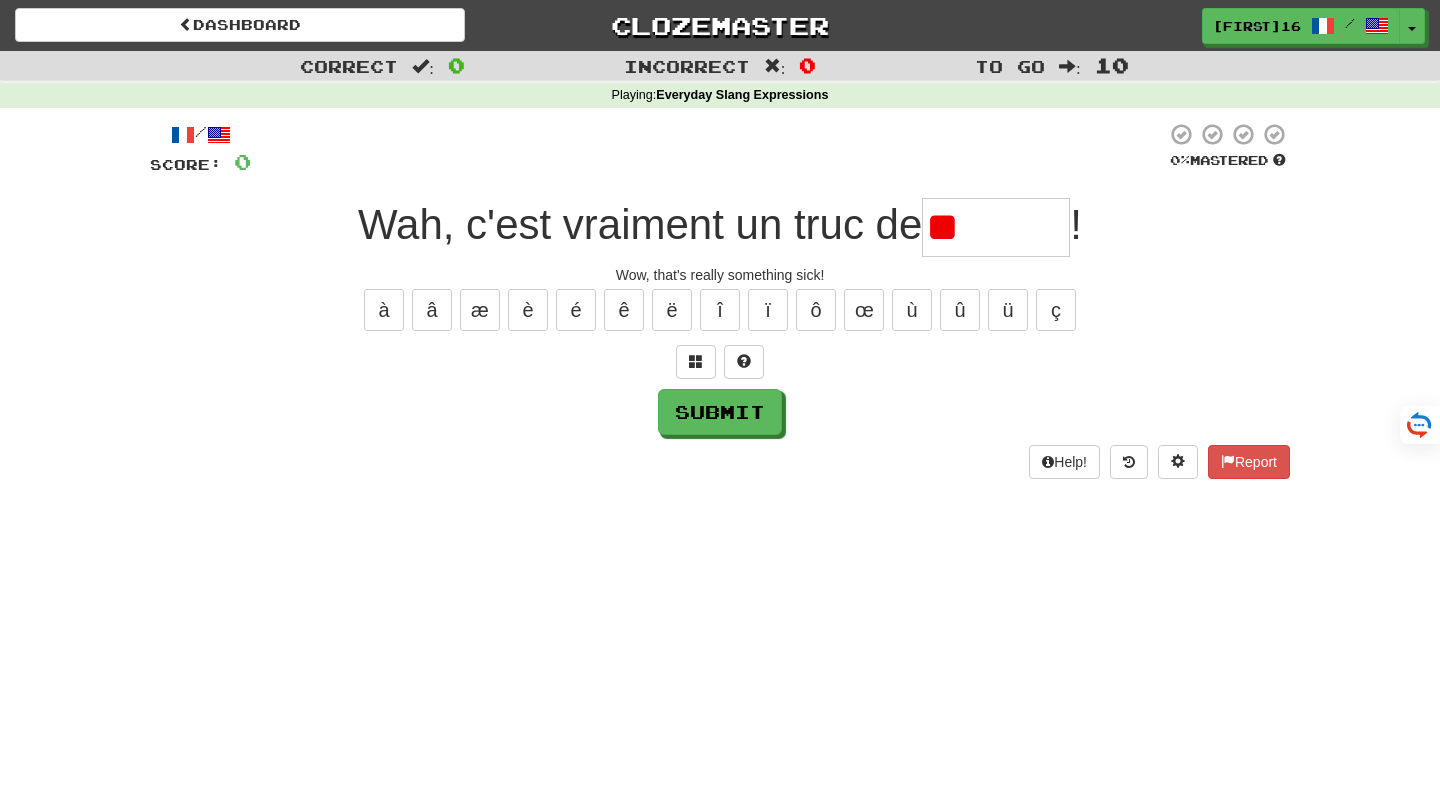 type on "*" 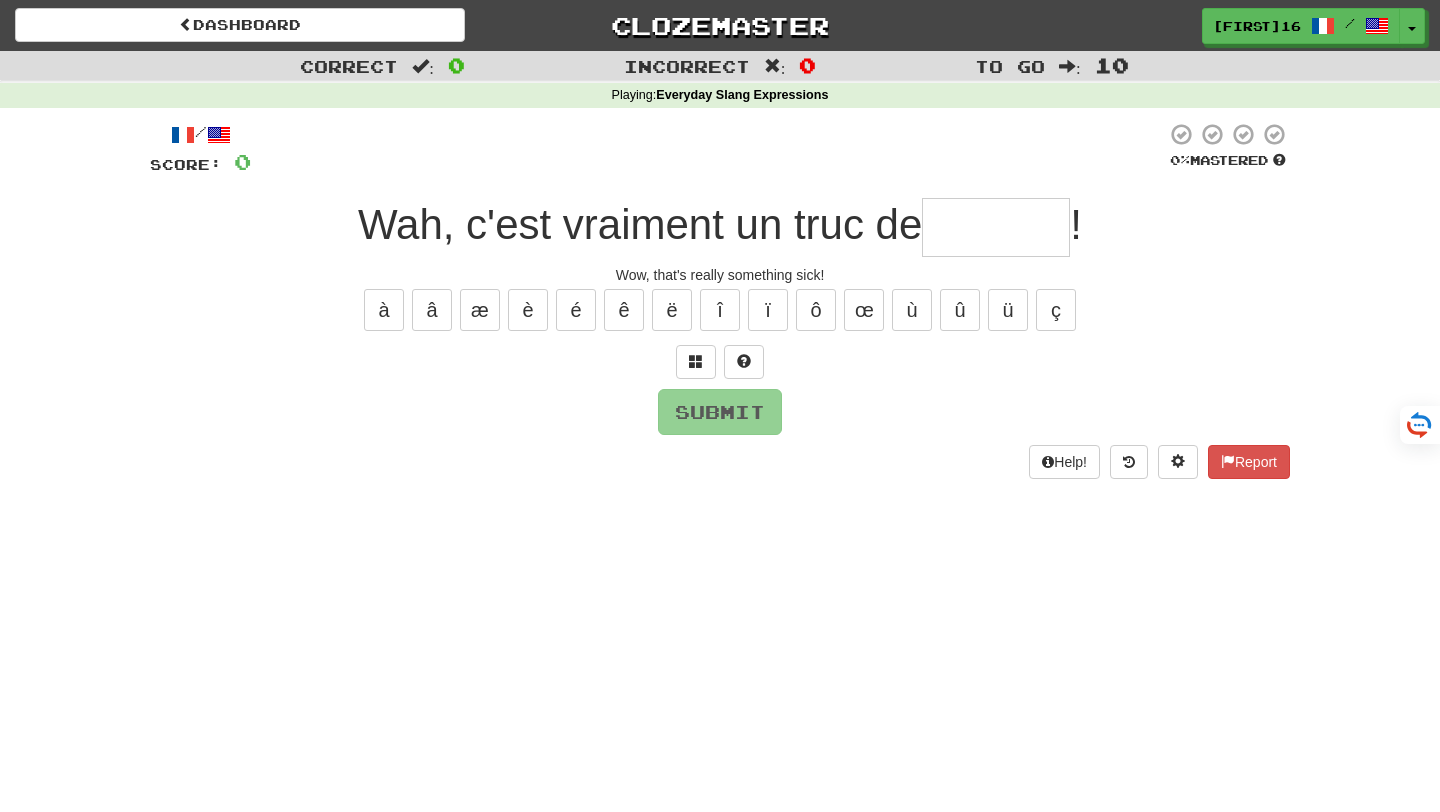 type on "******" 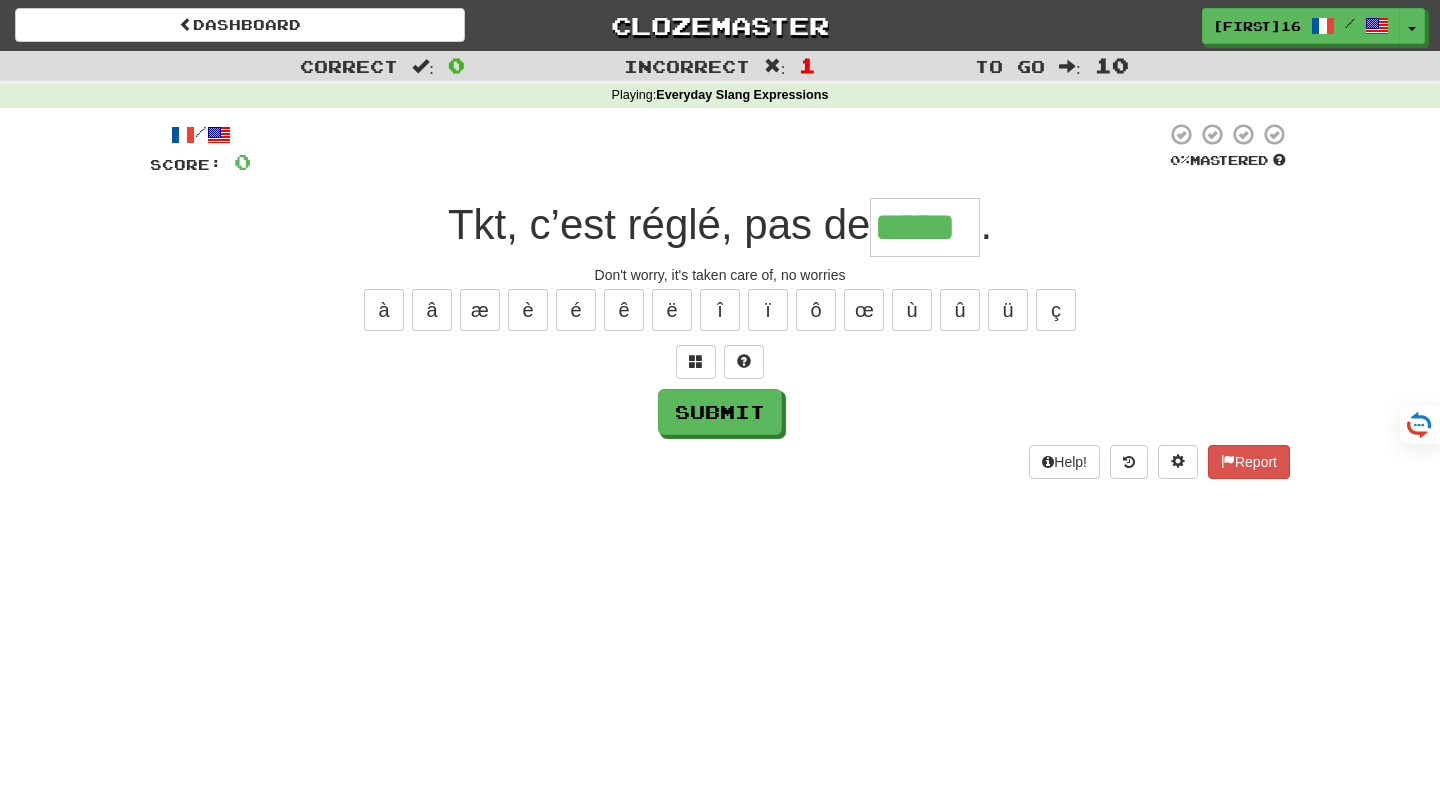 scroll, scrollTop: 0, scrollLeft: 0, axis: both 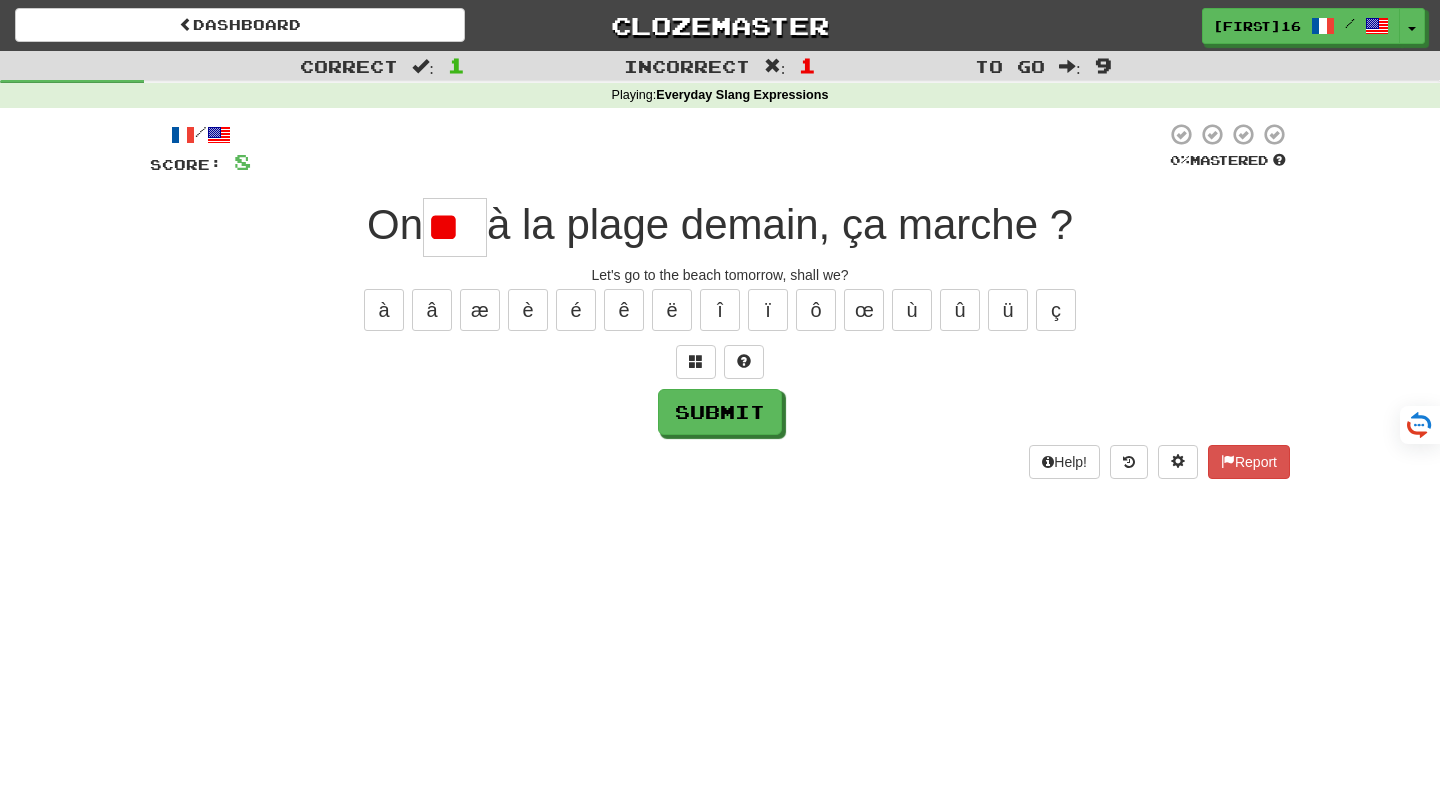 type on "*" 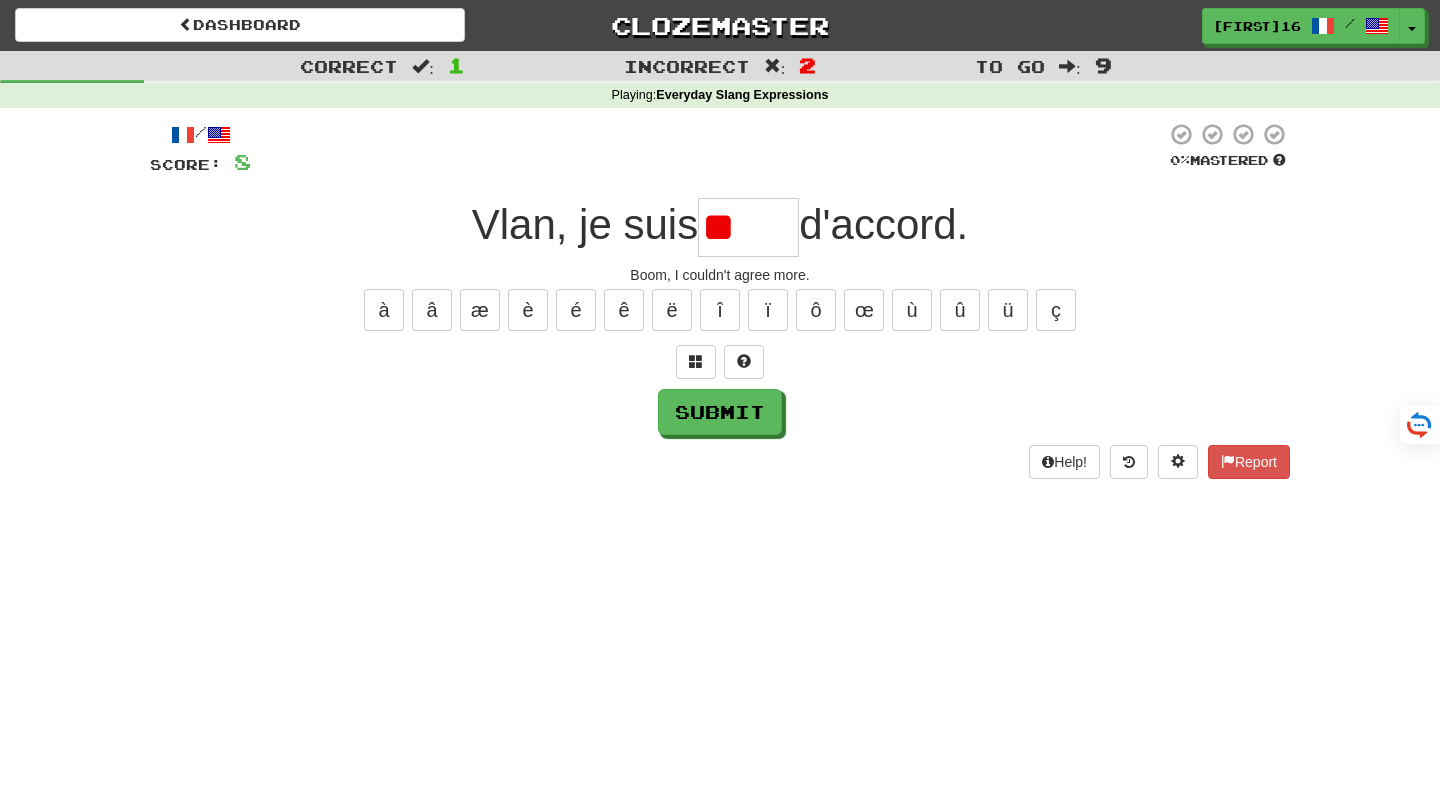 type on "*" 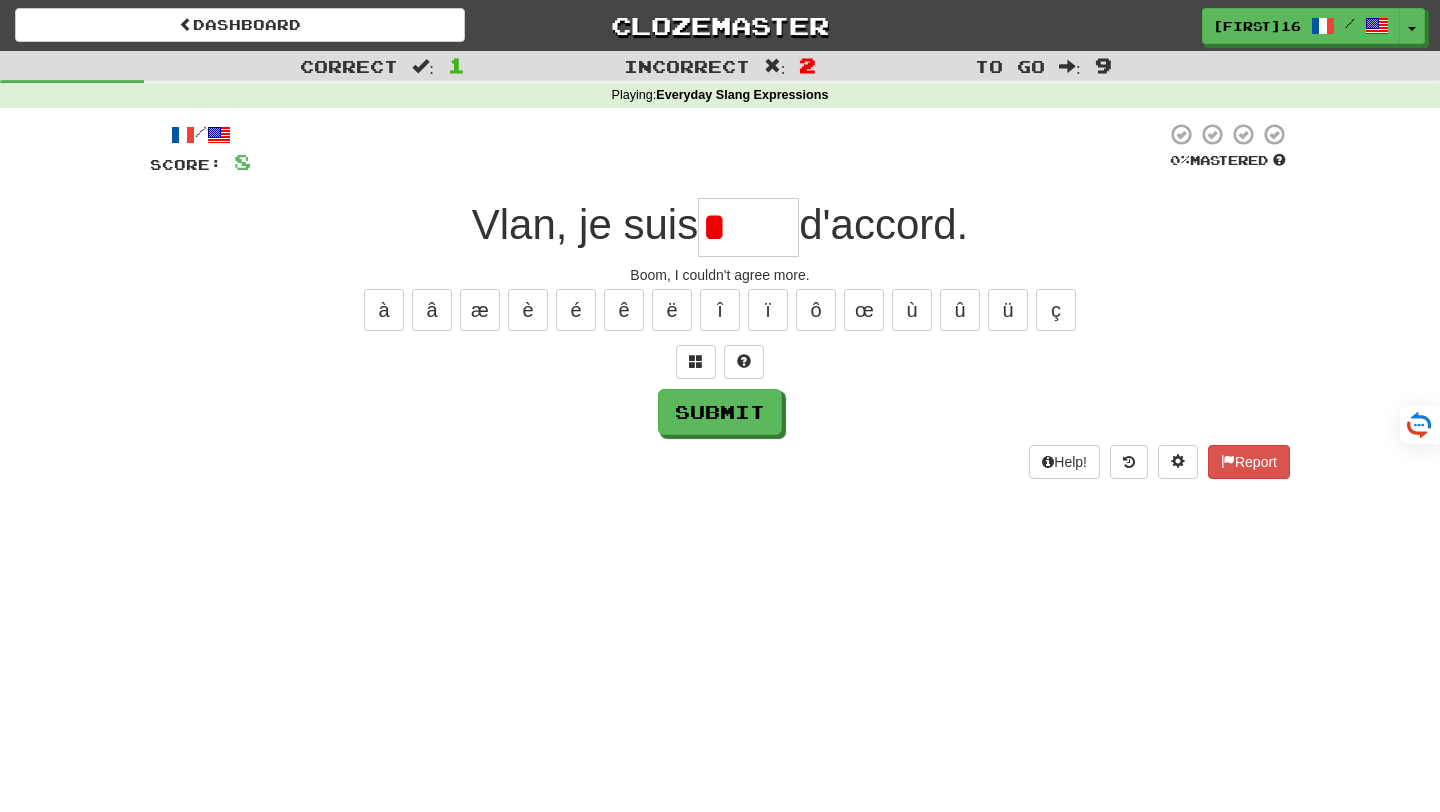 type 